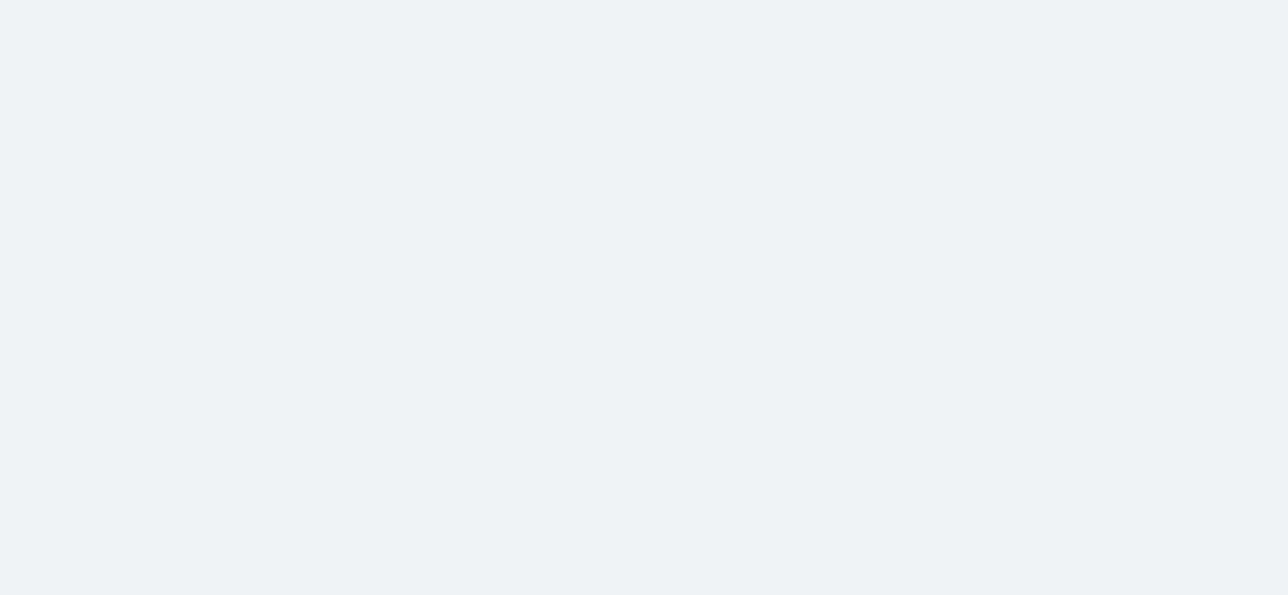 scroll, scrollTop: 0, scrollLeft: 0, axis: both 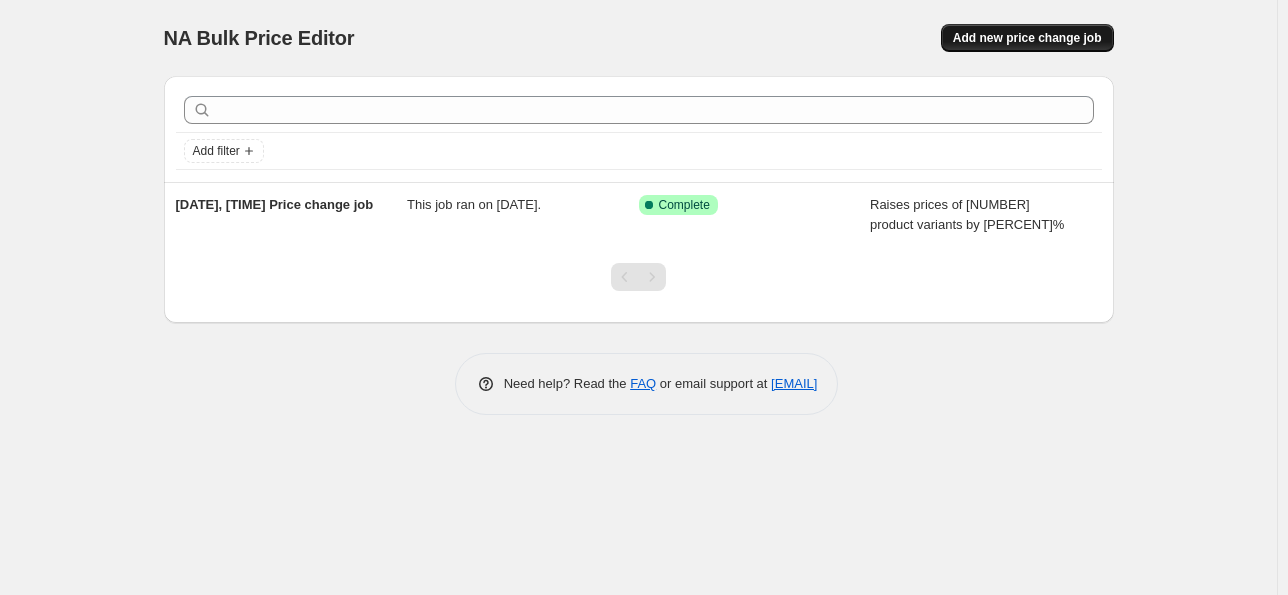 click on "Add new price change job" at bounding box center (1027, 38) 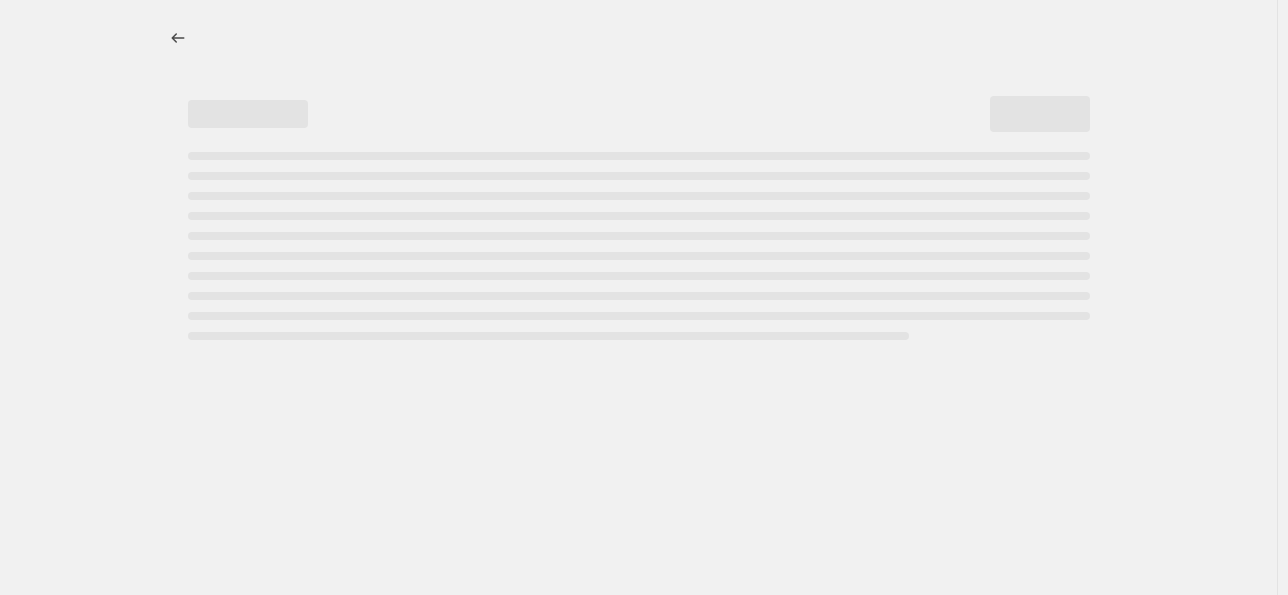 select on "percentage" 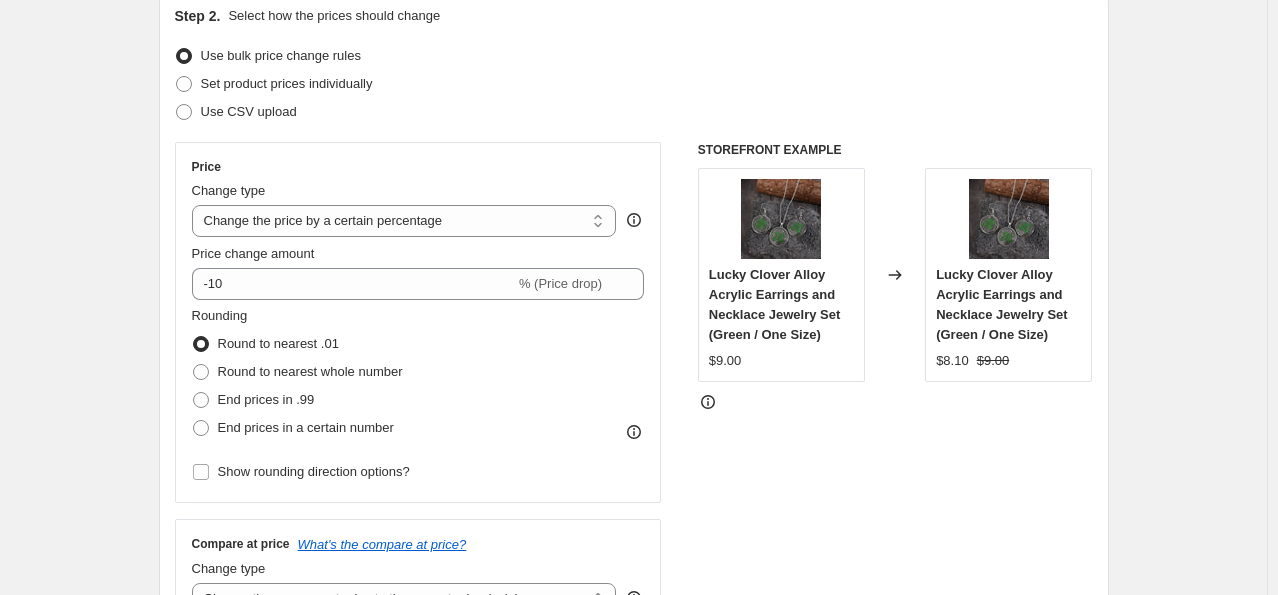 scroll, scrollTop: 228, scrollLeft: 0, axis: vertical 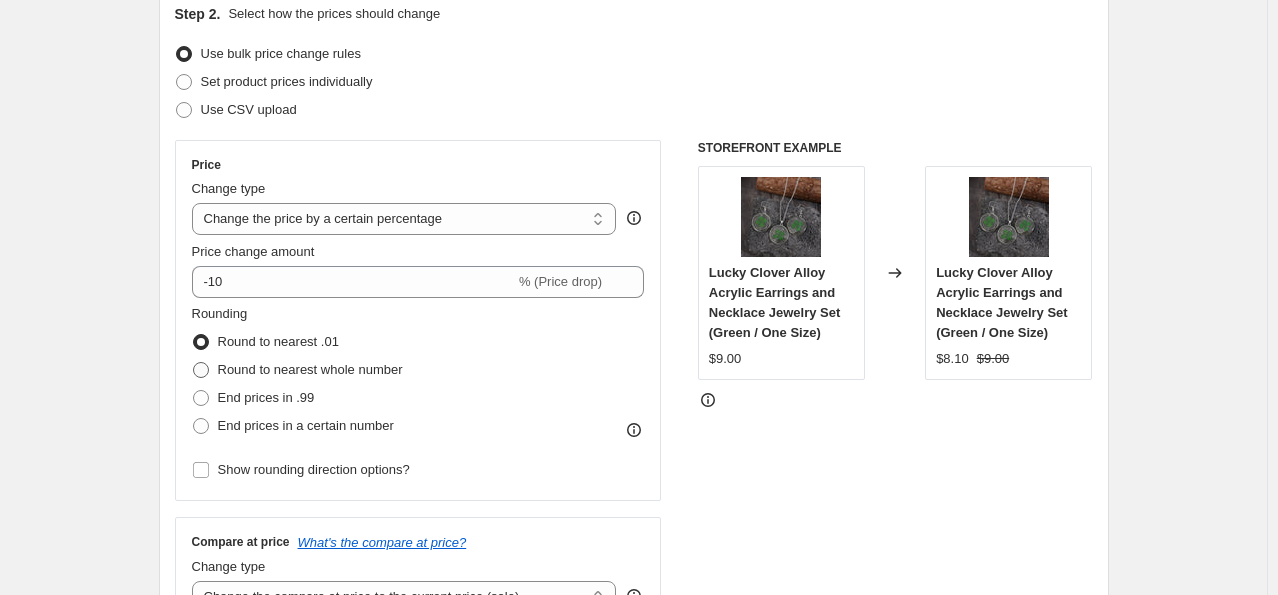 click at bounding box center (201, 370) 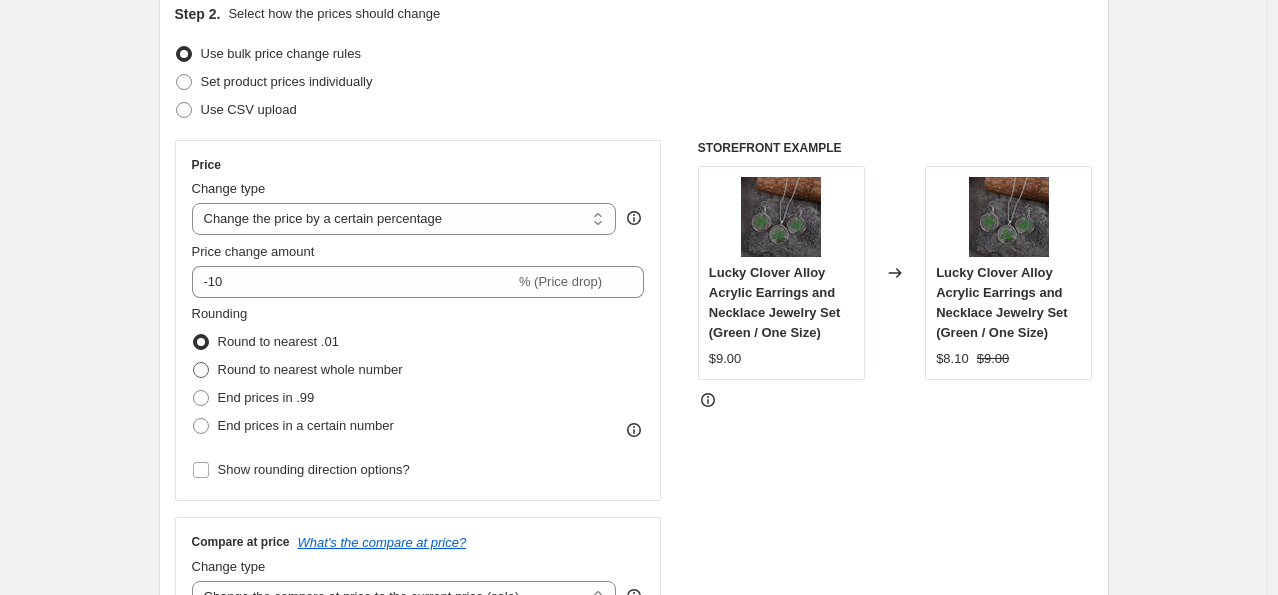 radio on "true" 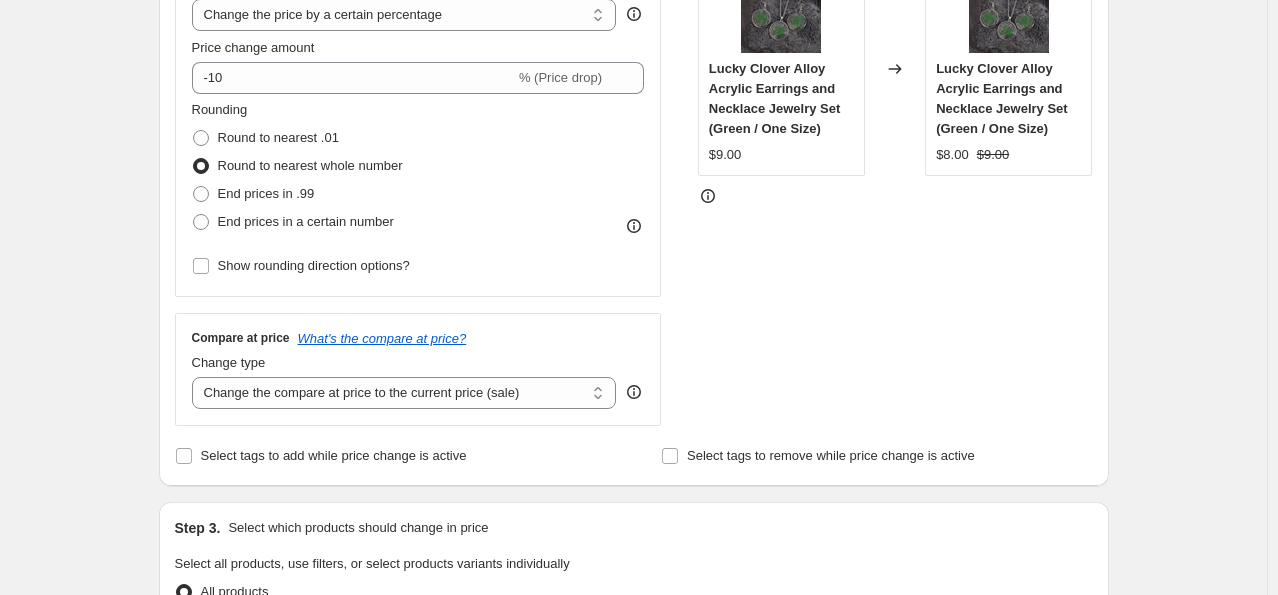scroll, scrollTop: 432, scrollLeft: 0, axis: vertical 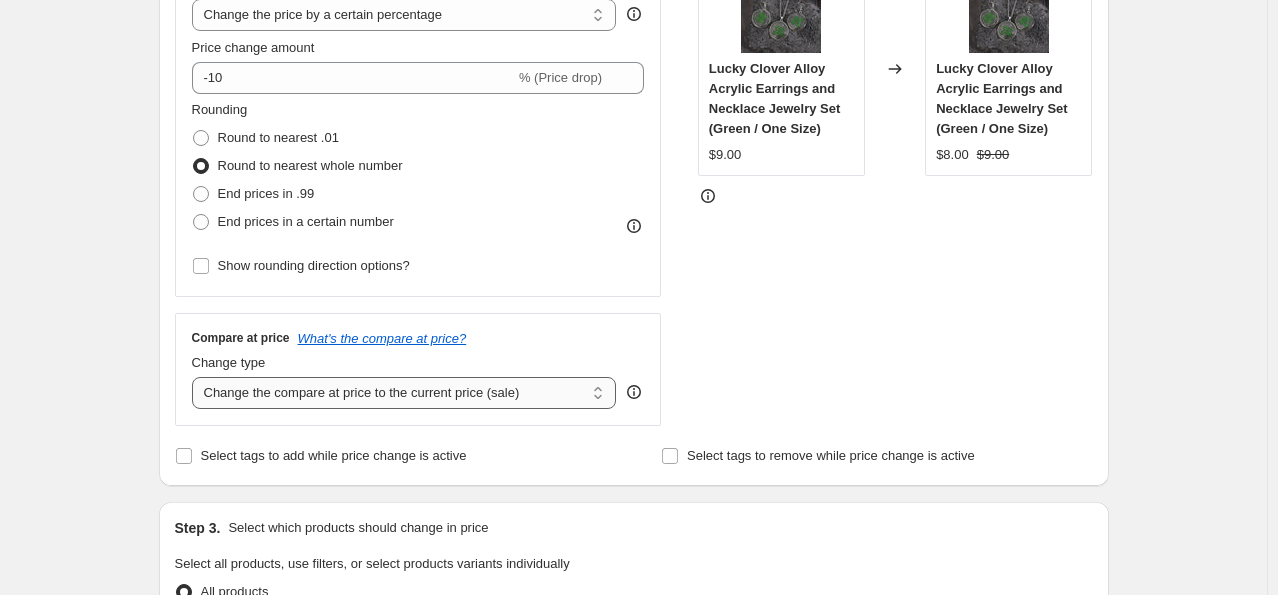 click on "Change the compare at price to the current price (sale) Change the compare at price to a certain amount Change the compare at price by a certain amount Change the compare at price by a certain percentage Change the compare at price by a certain amount relative to the actual price Change the compare at price by a certain percentage relative to the actual price Don't change the compare at price Remove the compare at price" at bounding box center [404, 393] 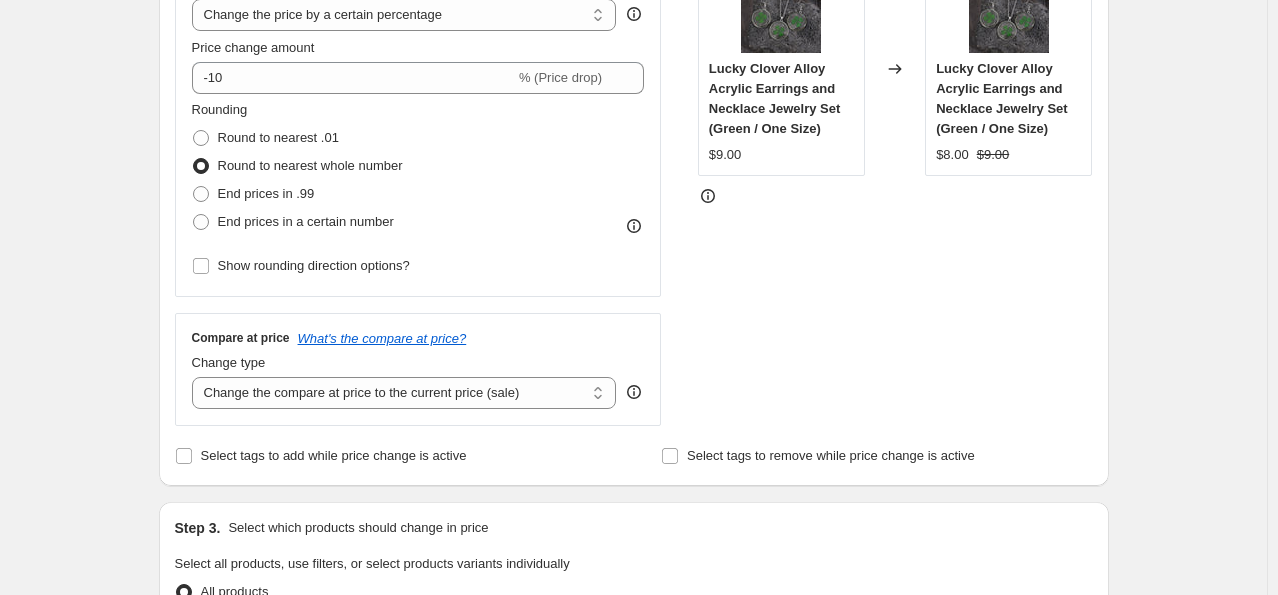 select on "remove" 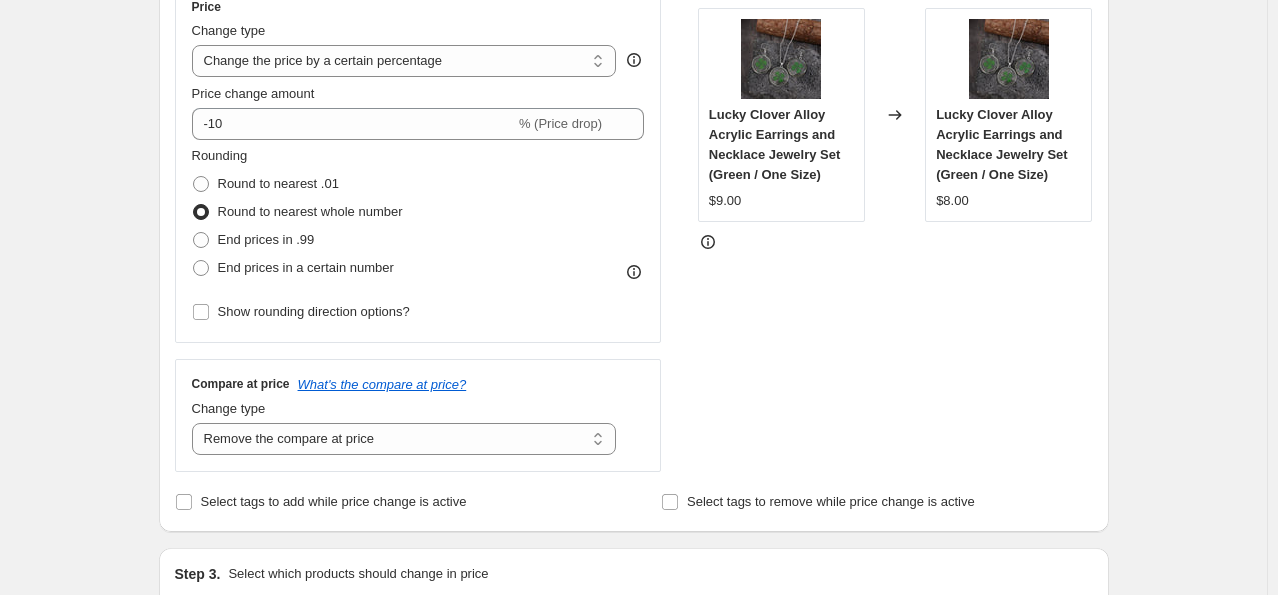 scroll, scrollTop: 383, scrollLeft: 0, axis: vertical 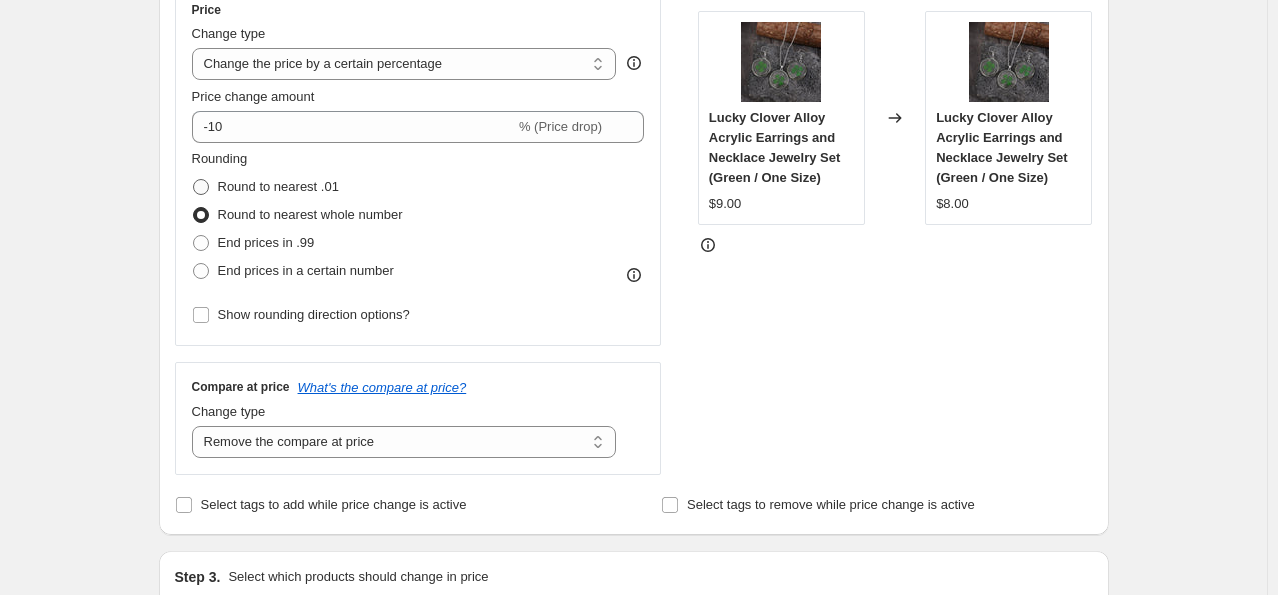 click at bounding box center [201, 187] 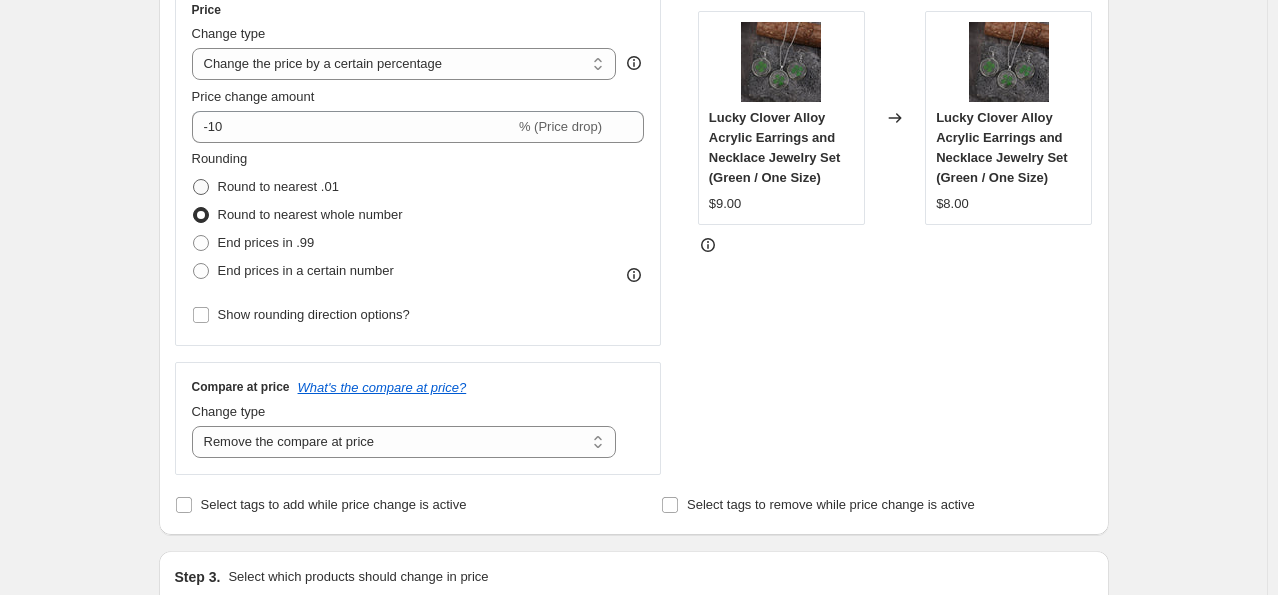 radio on "true" 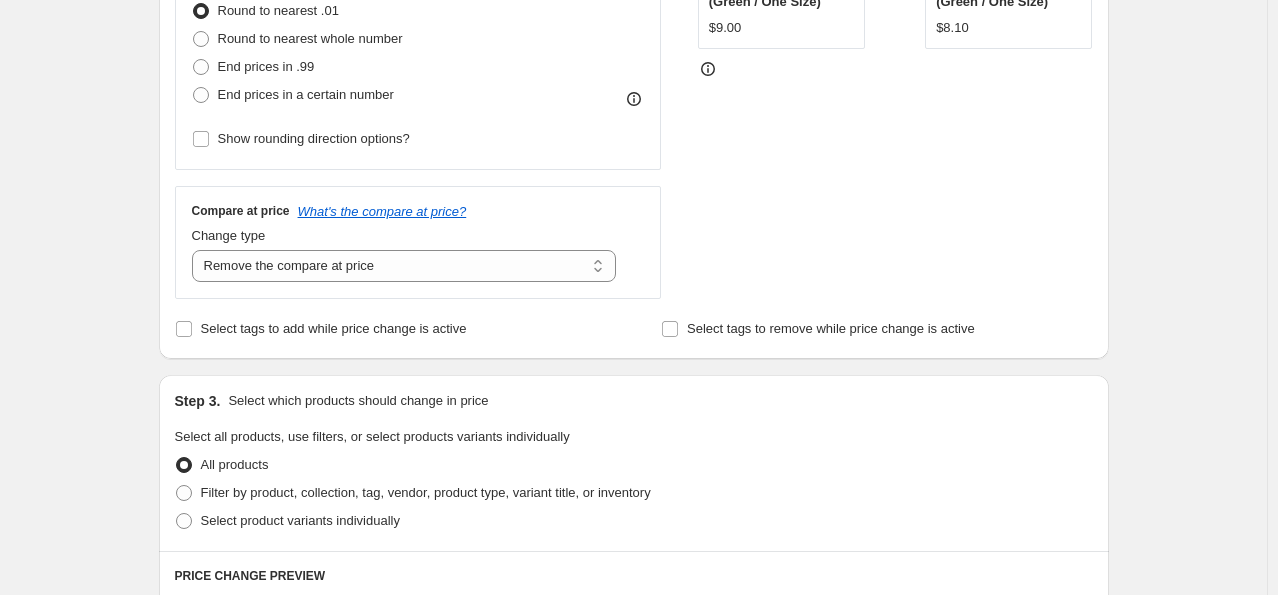 scroll, scrollTop: 550, scrollLeft: 0, axis: vertical 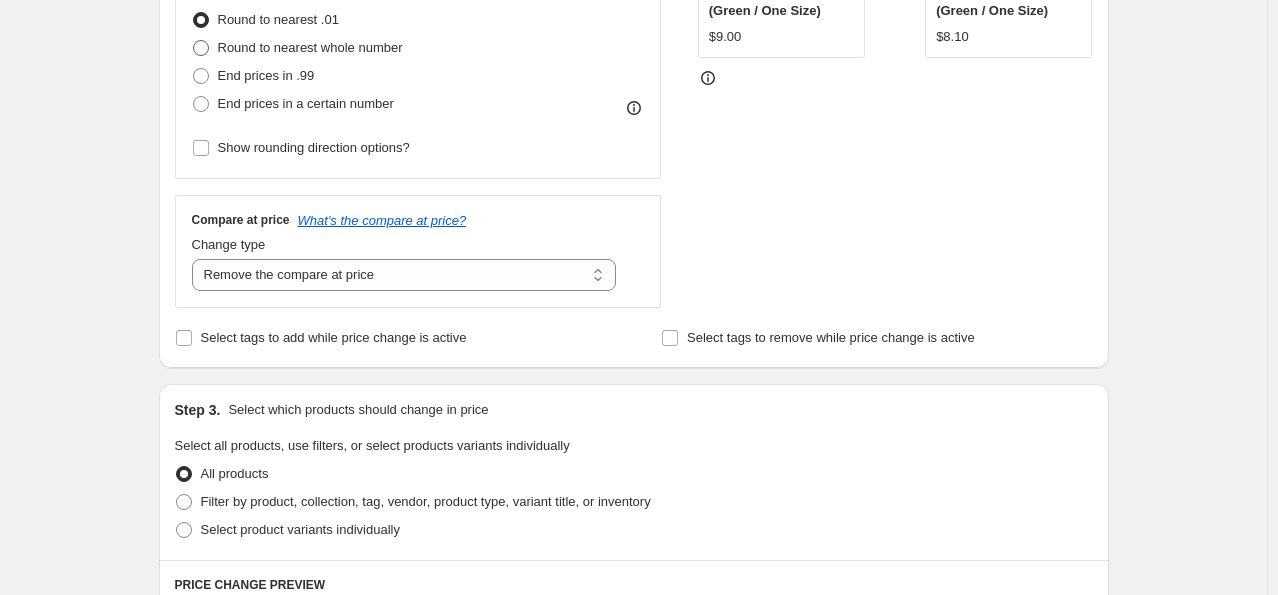 click at bounding box center (201, 48) 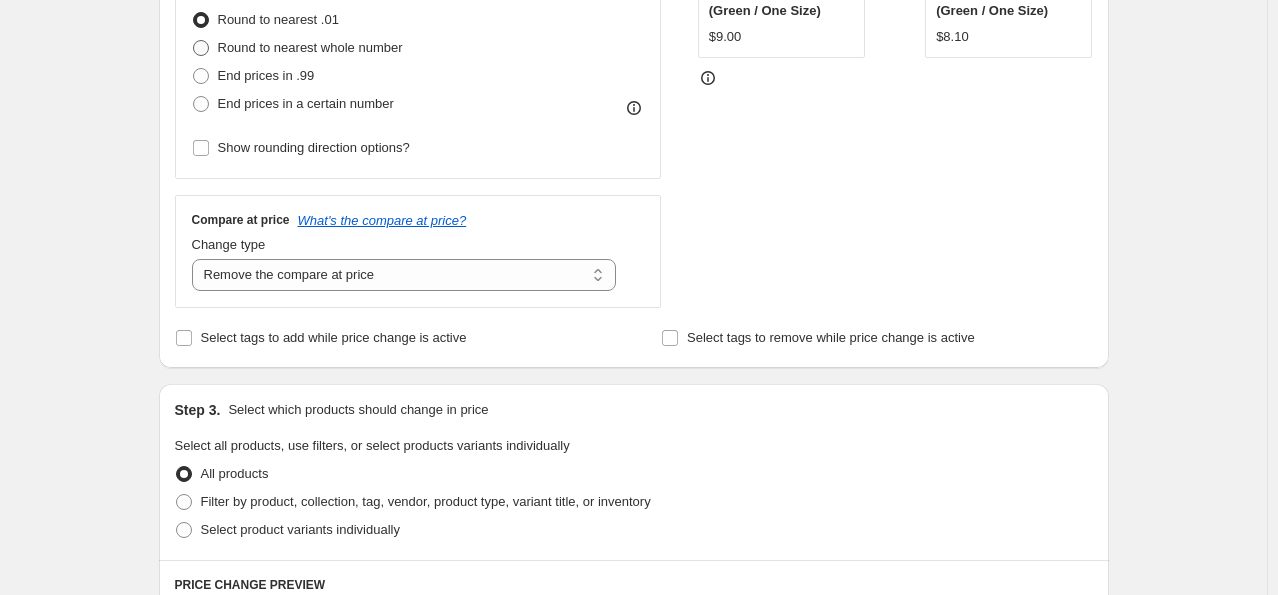 click on "Round to nearest whole number" at bounding box center (193, 40) 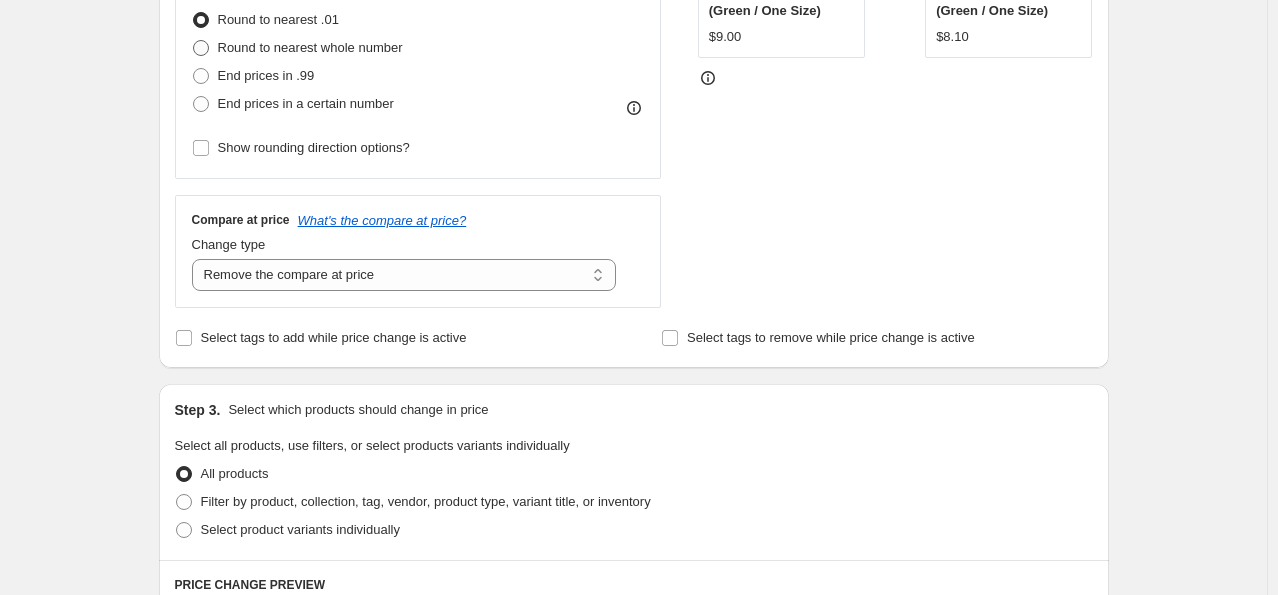 radio on "true" 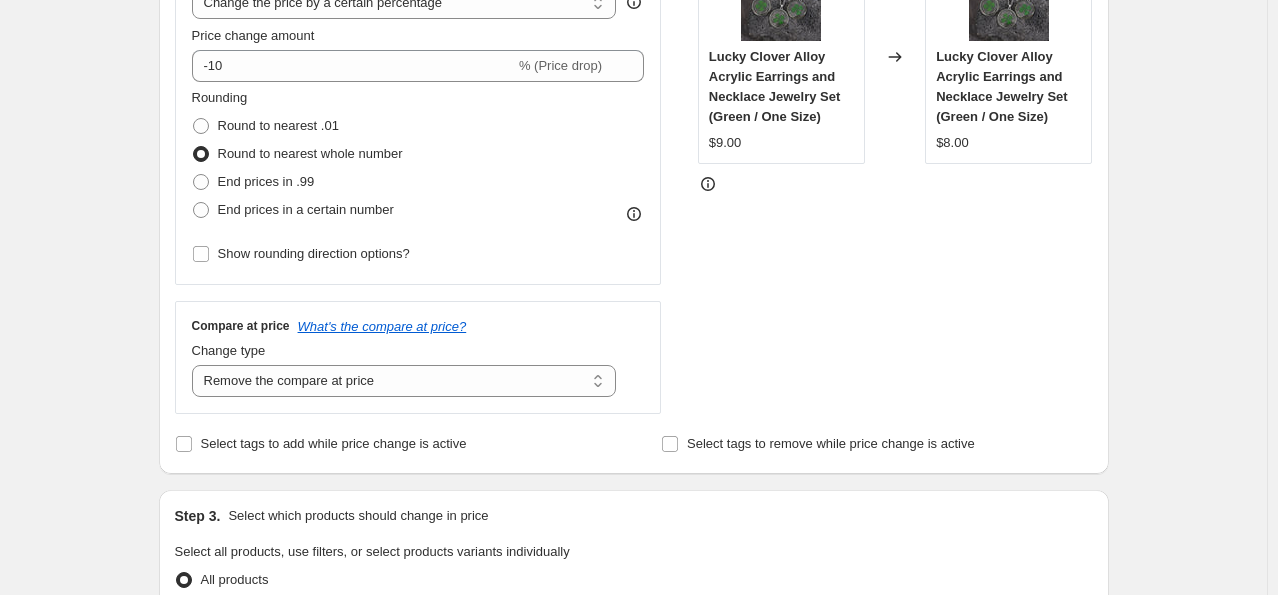 scroll, scrollTop: 422, scrollLeft: 0, axis: vertical 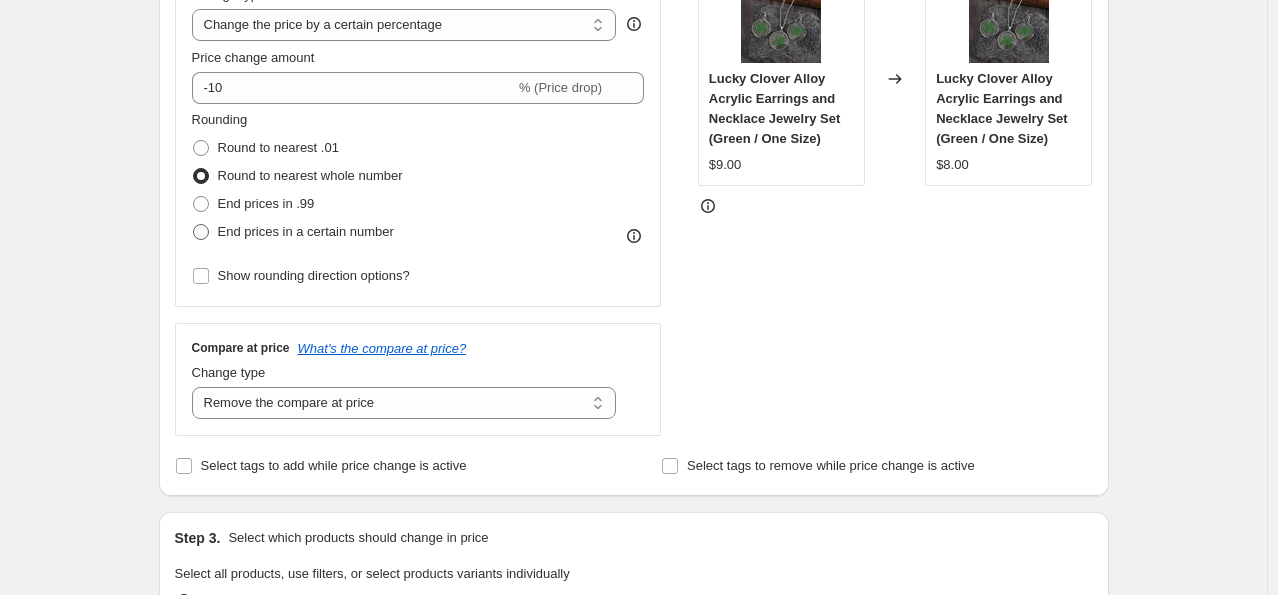 click at bounding box center [201, 232] 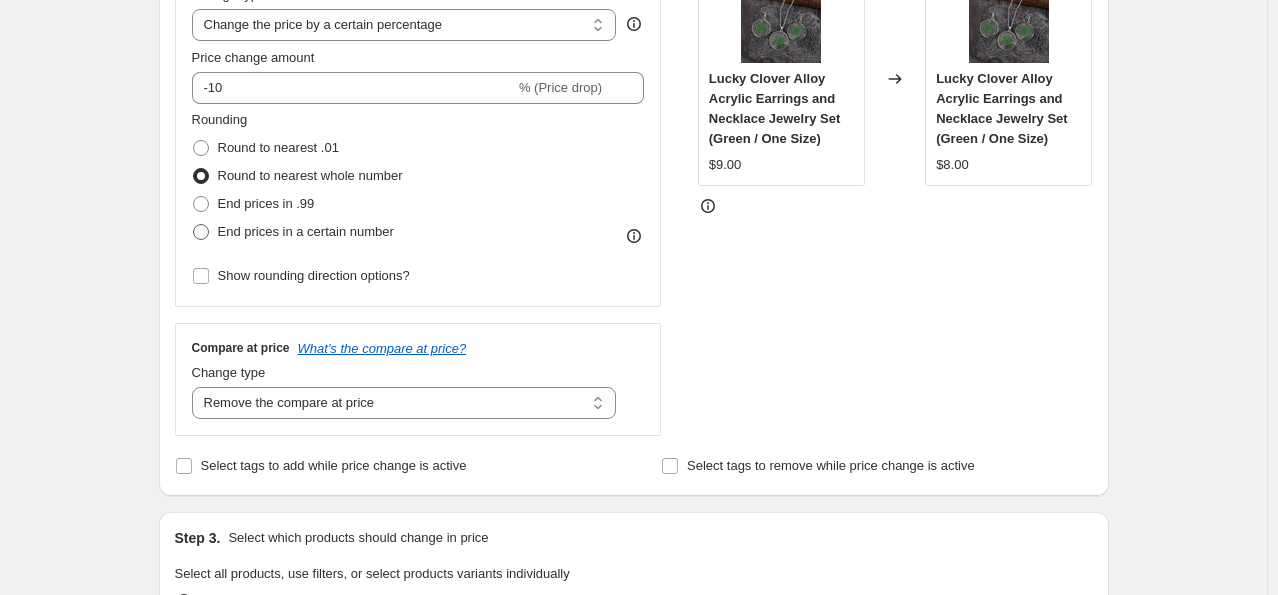 radio on "true" 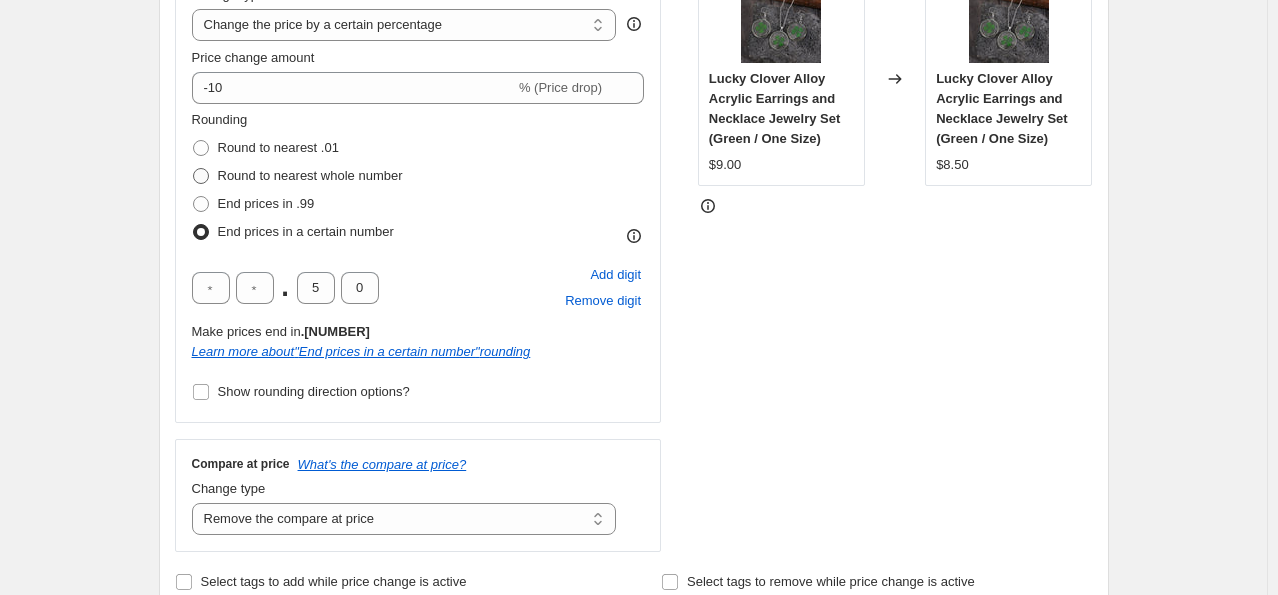 click at bounding box center [201, 176] 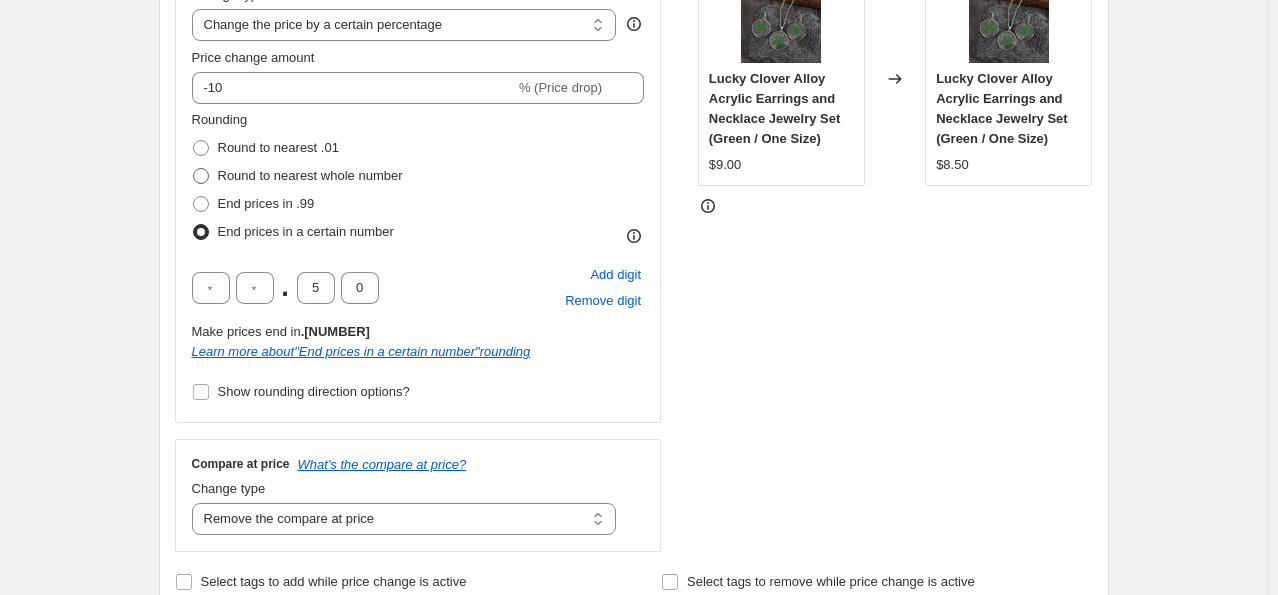 radio on "true" 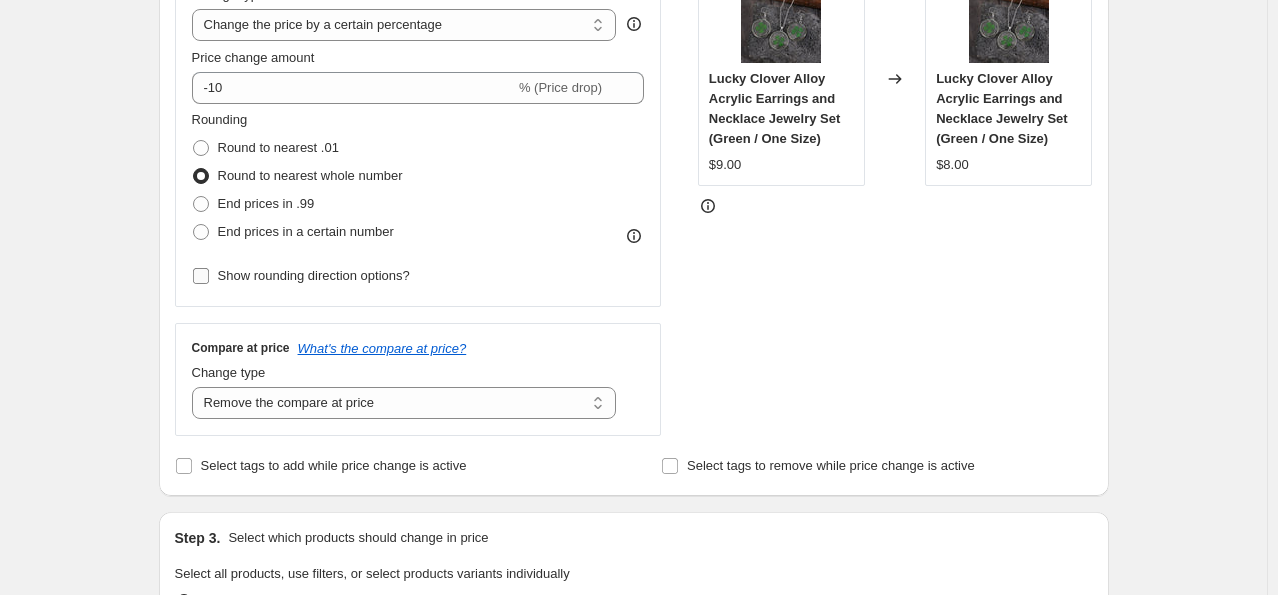 click on "Show rounding direction options?" at bounding box center (201, 276) 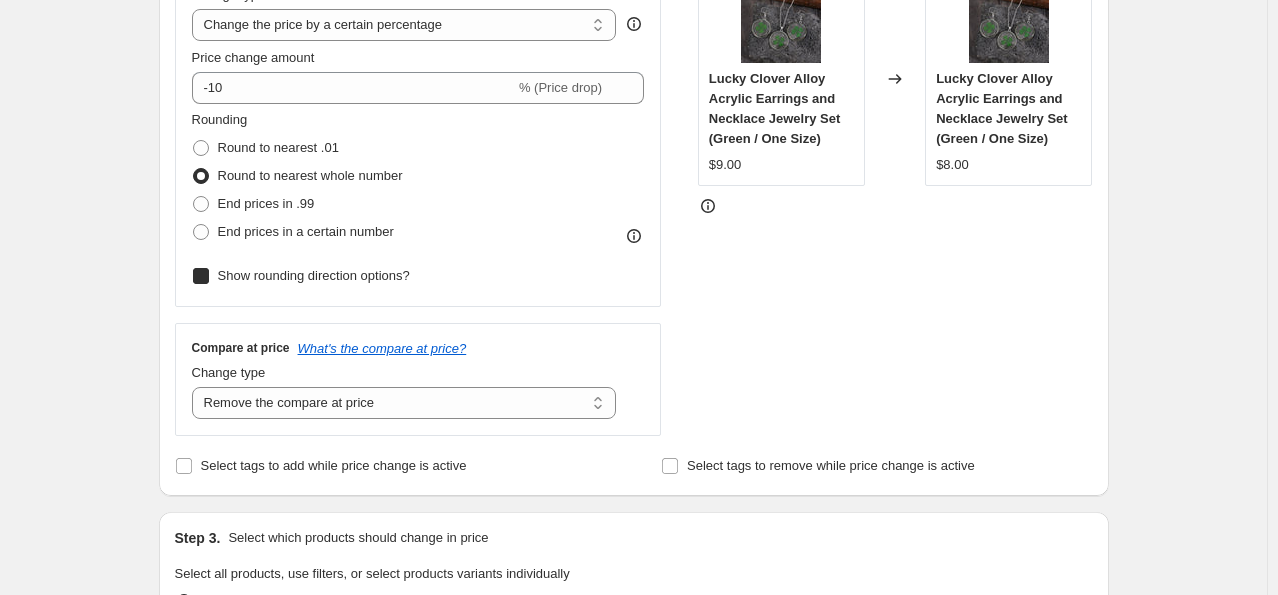 checkbox on "true" 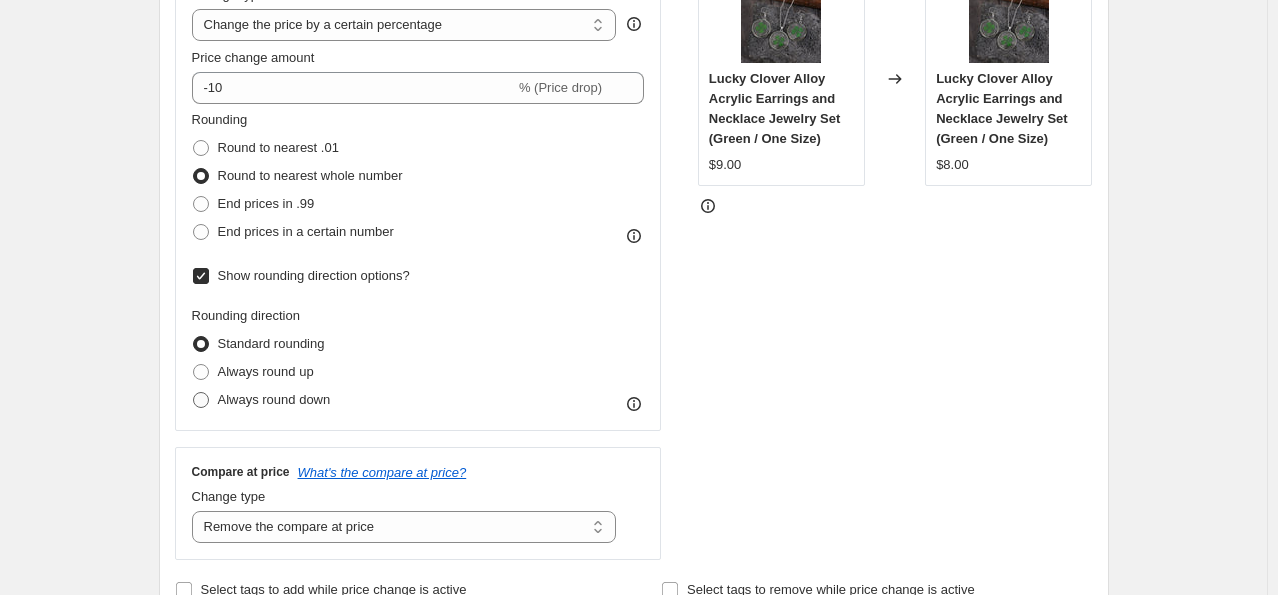 click at bounding box center (201, 400) 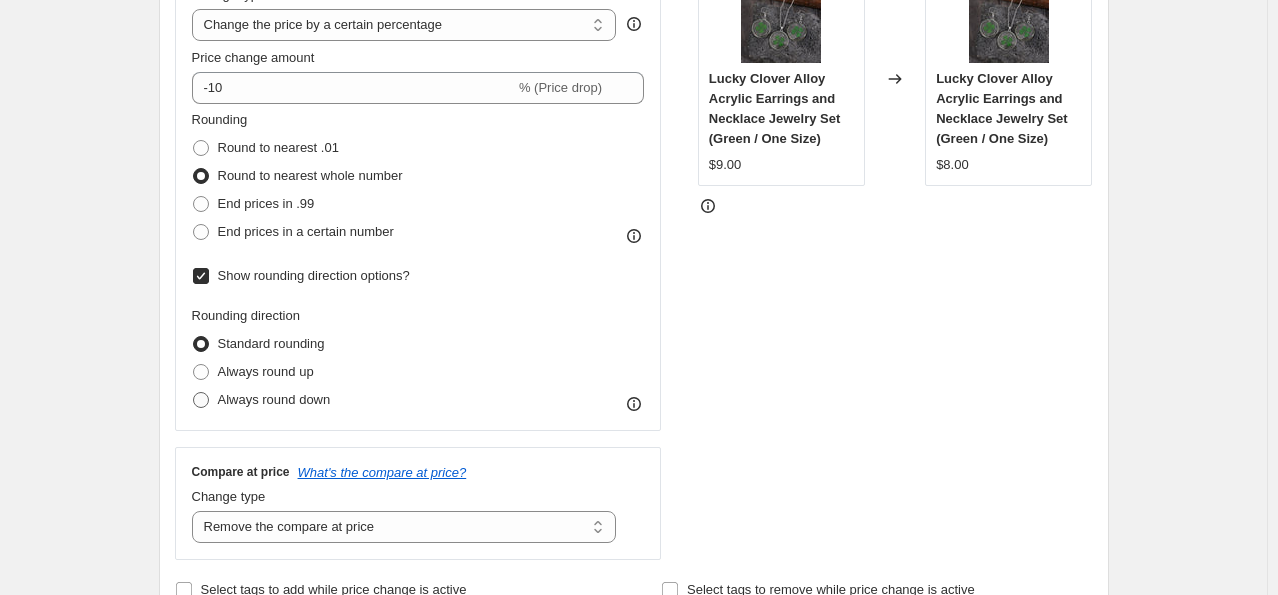 radio on "true" 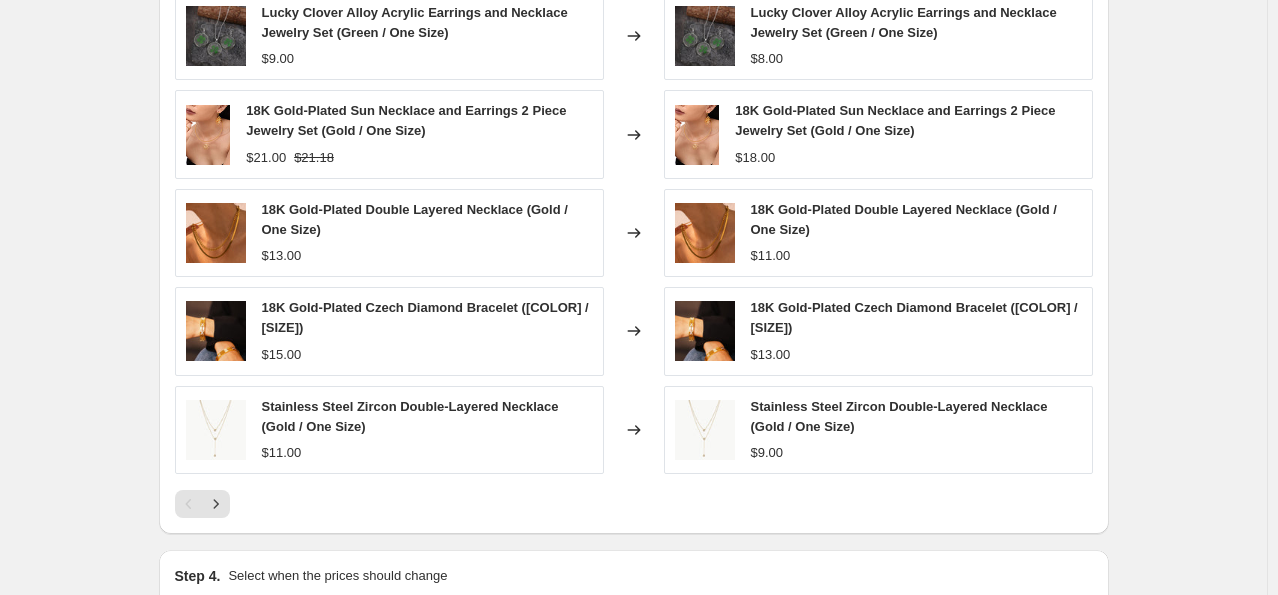 scroll, scrollTop: 1310, scrollLeft: 0, axis: vertical 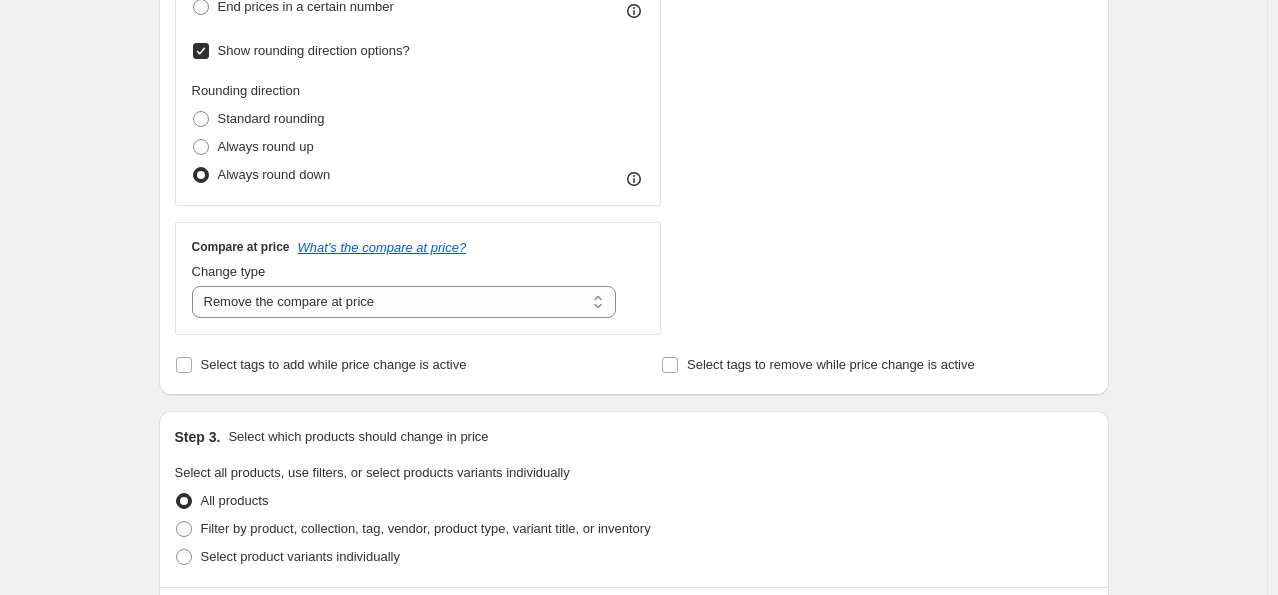 click on "Create new price change job. This page is ready Create new price change job Draft Step 1. Optionally give your price change job a title (eg "March 30% off sale on boots") [DATE], [TIME] Price change job This title is just for internal use, customers won't see it Step 2. Select how the prices should change Use bulk price change rules Set product prices individually Use CSV upload Price Change type Change the price to a certain amount Change the price by a certain amount Change the price by a certain percentage Change the price to the current compare at price (price before sale) Change the price by a certain amount relative to the compare at price Change the price by a certain percentage relative to the cost per item Change price to certain cost margin Change the price by a certain percentage Price change amount -10 % (Price drop) Rounding Round to nearest .01 Round to nearest whole number End prices in .99" at bounding box center [633, 430] 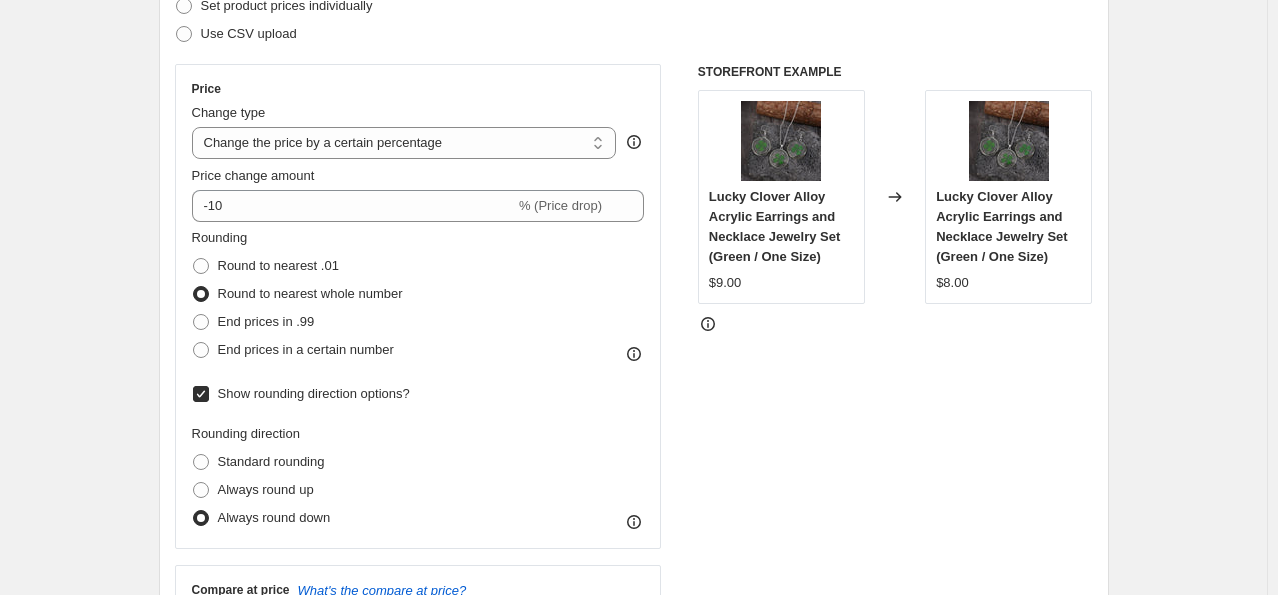 scroll, scrollTop: 254, scrollLeft: 0, axis: vertical 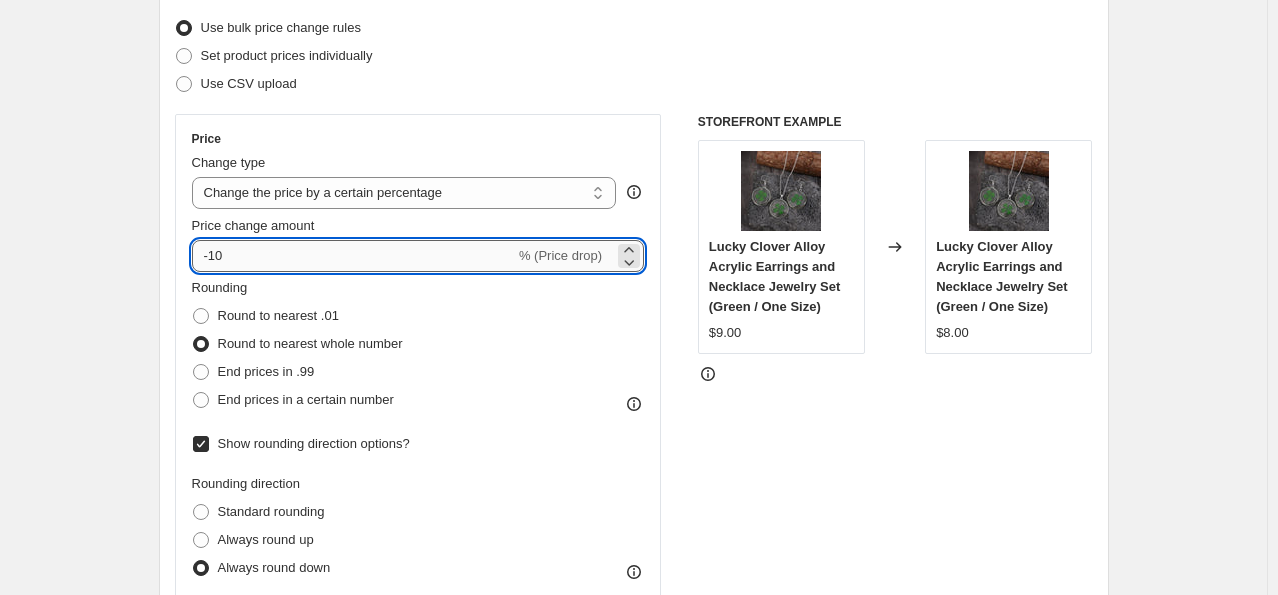 drag, startPoint x: 232, startPoint y: 255, endPoint x: 216, endPoint y: 255, distance: 16 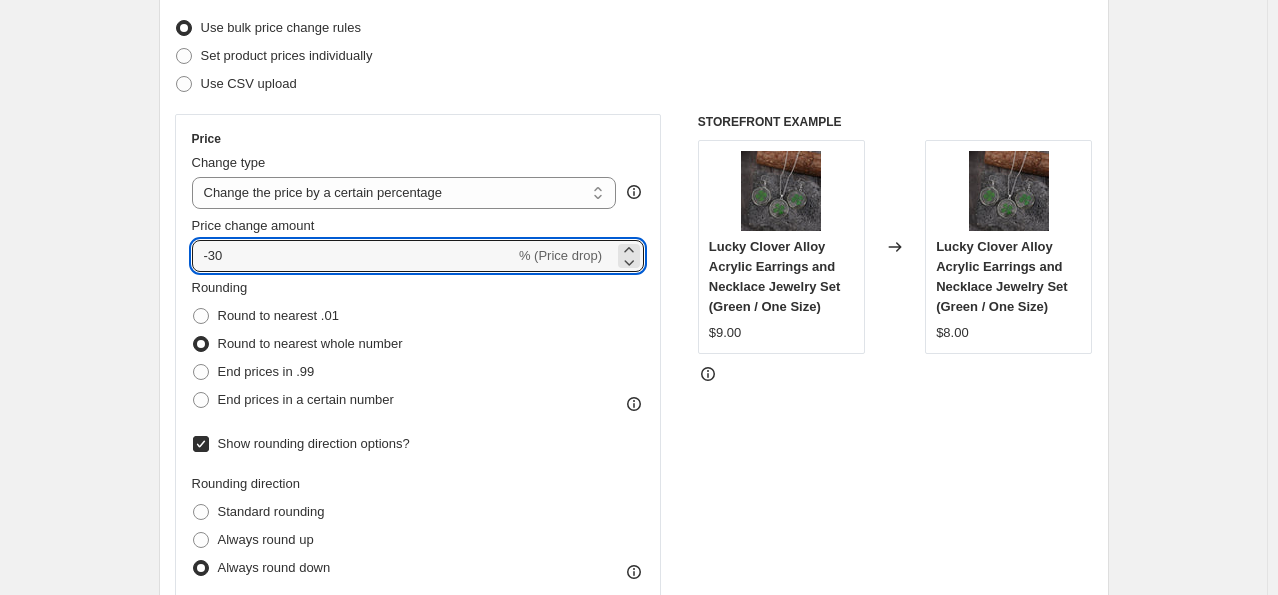 type on "-30" 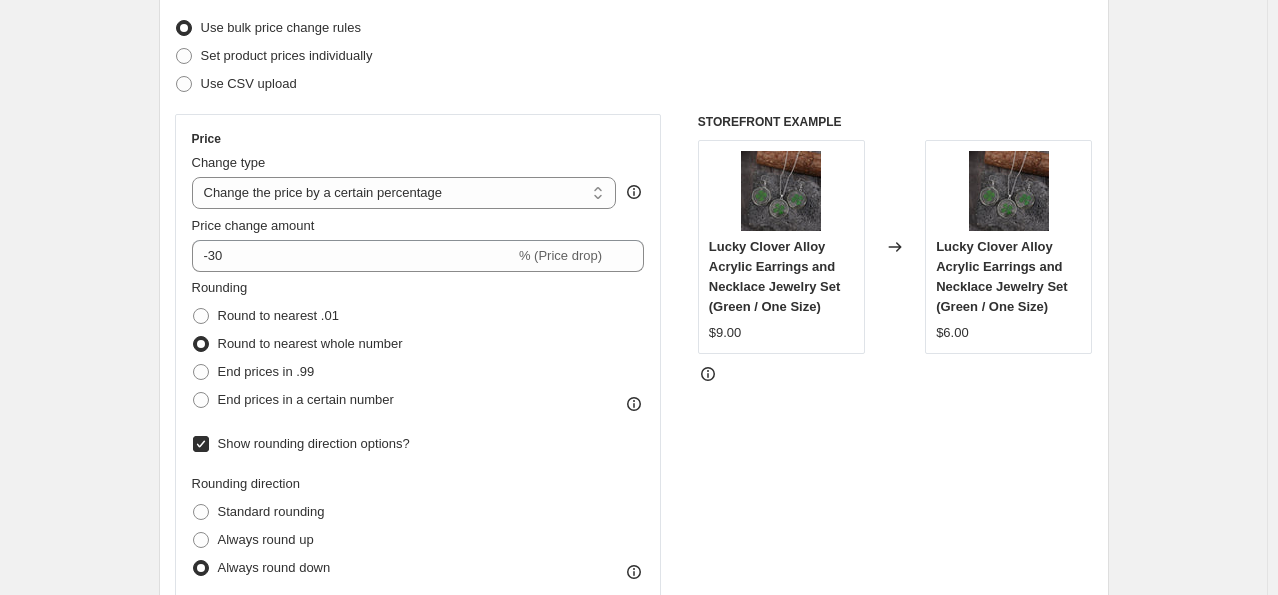 click on "Rounding Round to nearest .01 Round to nearest whole number End prices in .99 End prices in a certain number" at bounding box center (418, 346) 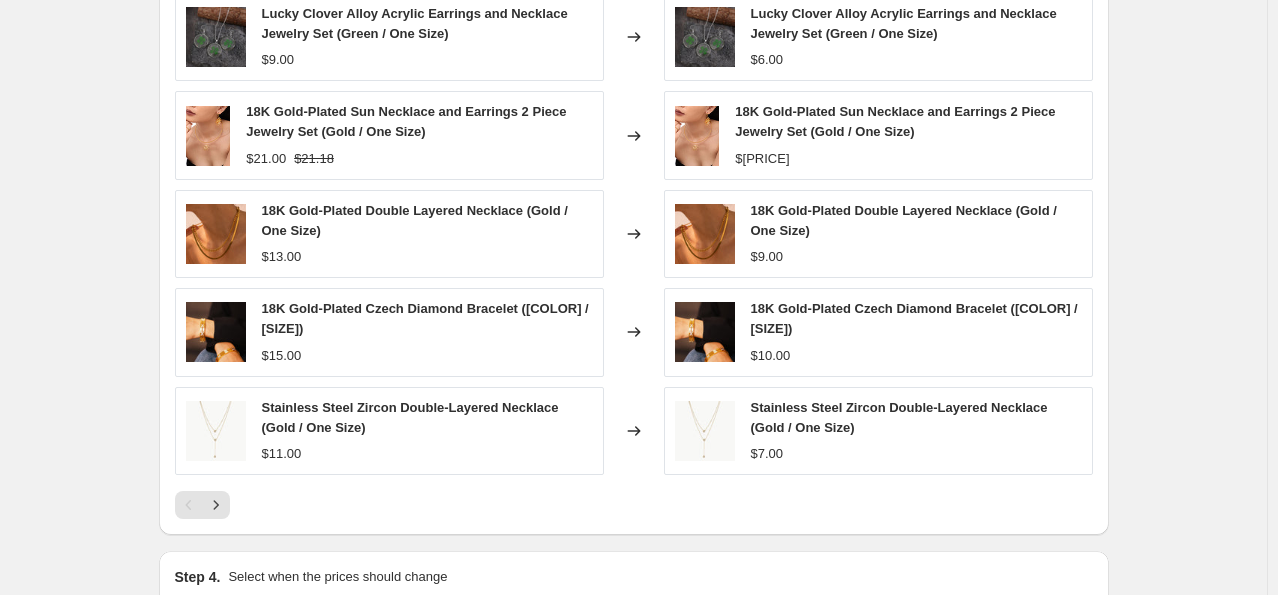scroll, scrollTop: 1314, scrollLeft: 0, axis: vertical 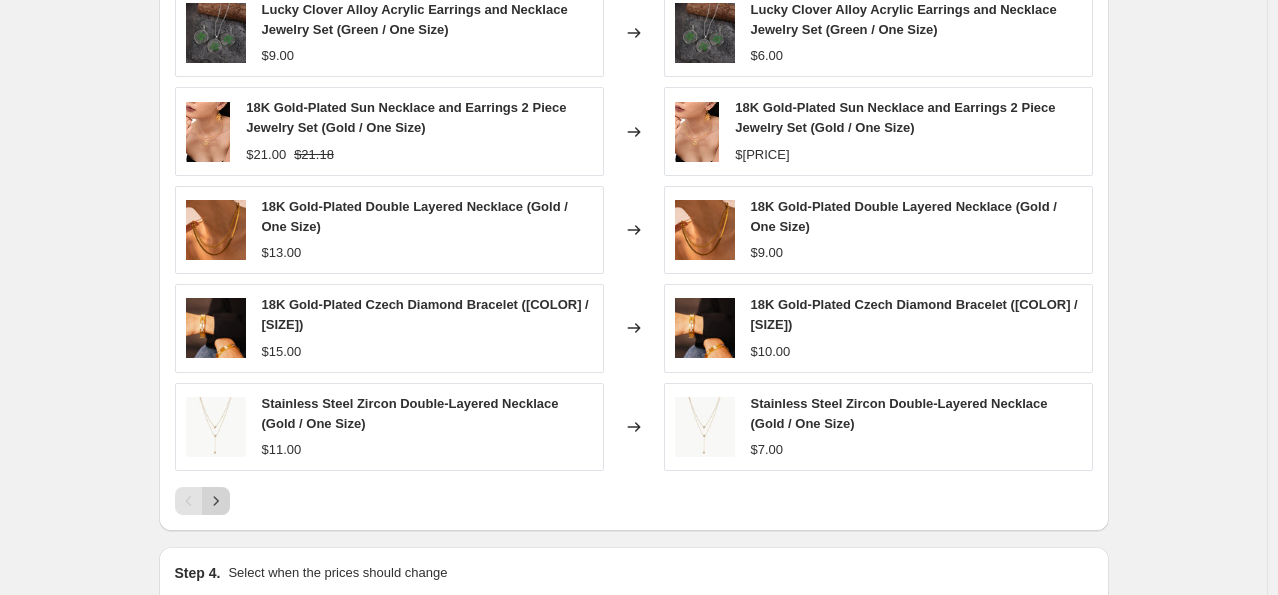 click 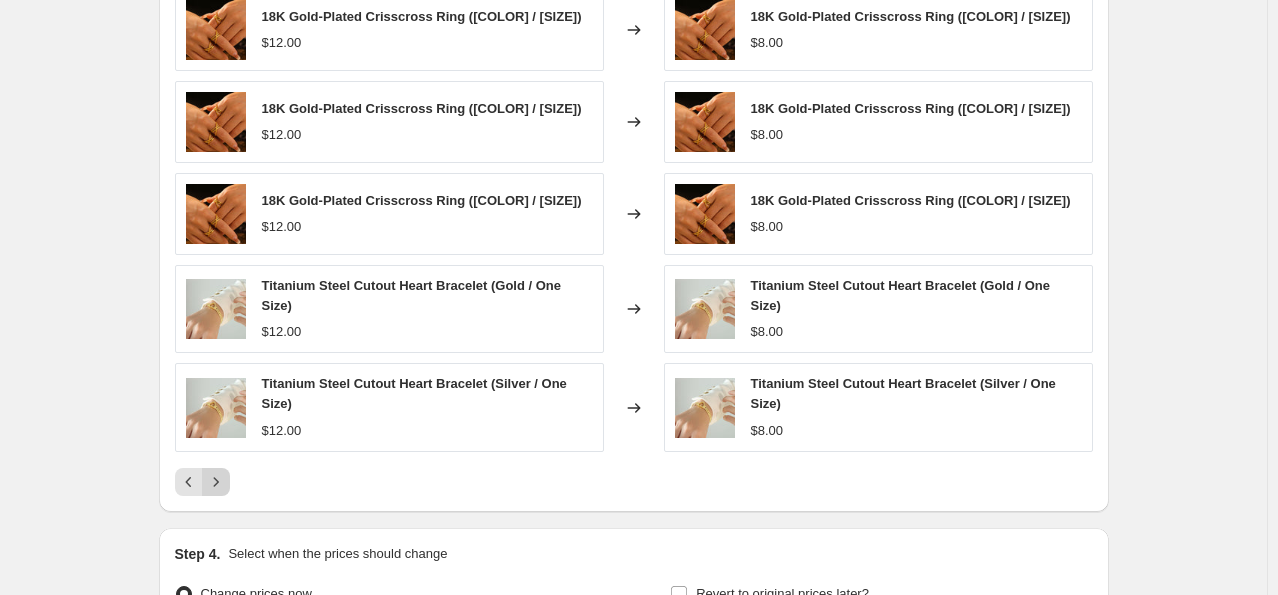 click 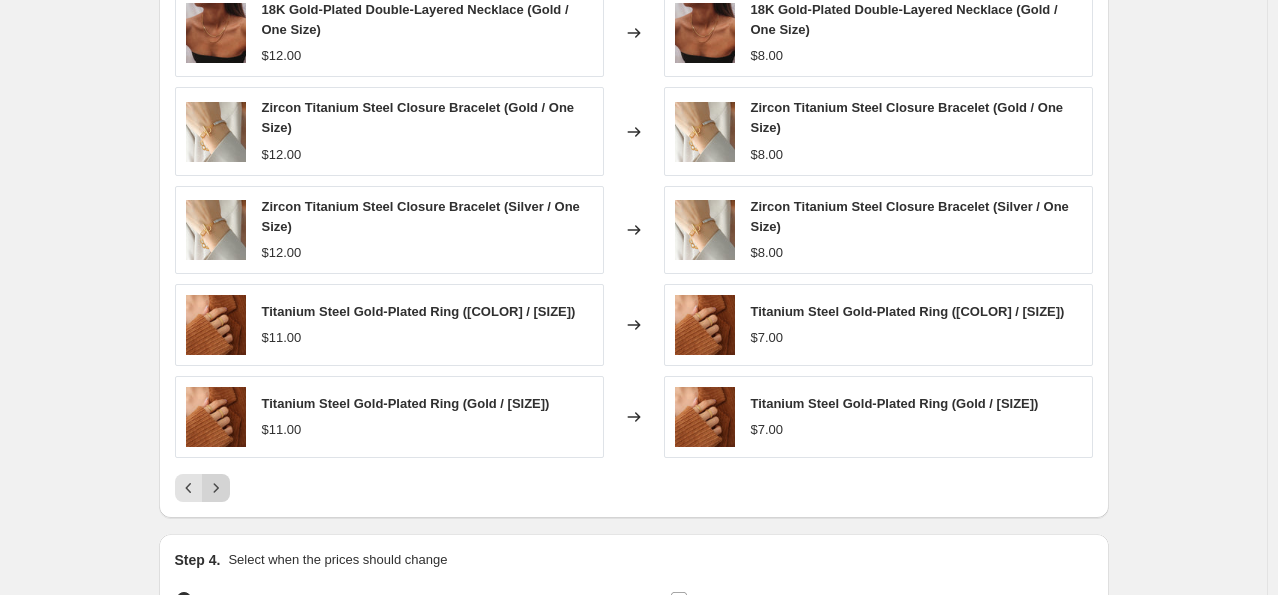 click 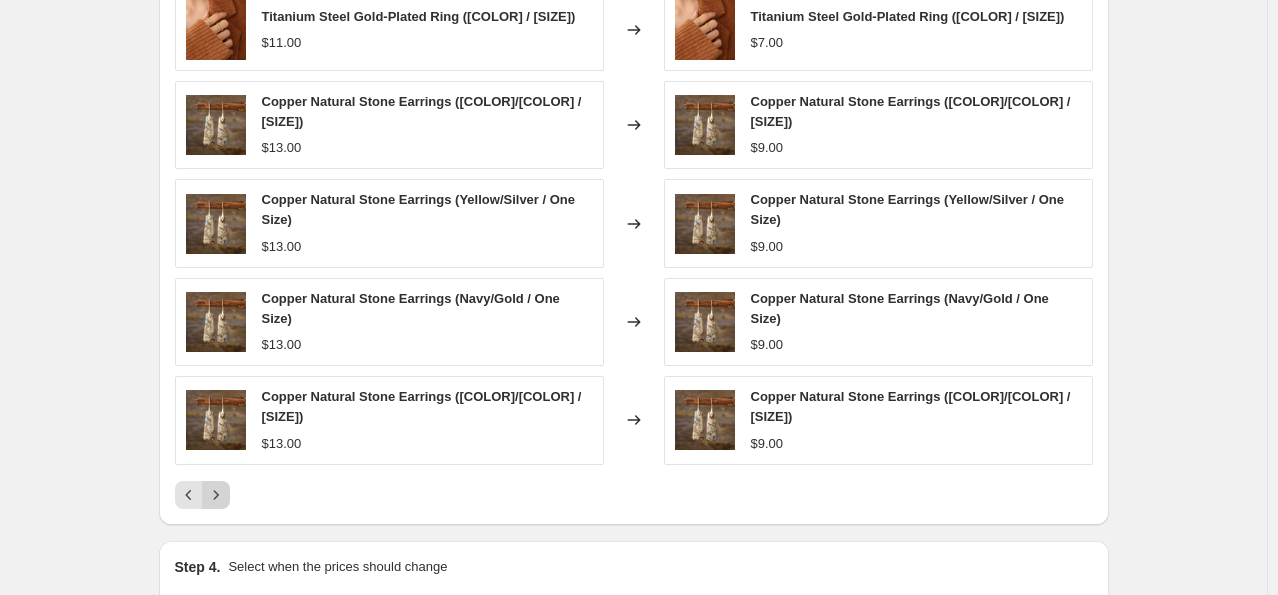 click 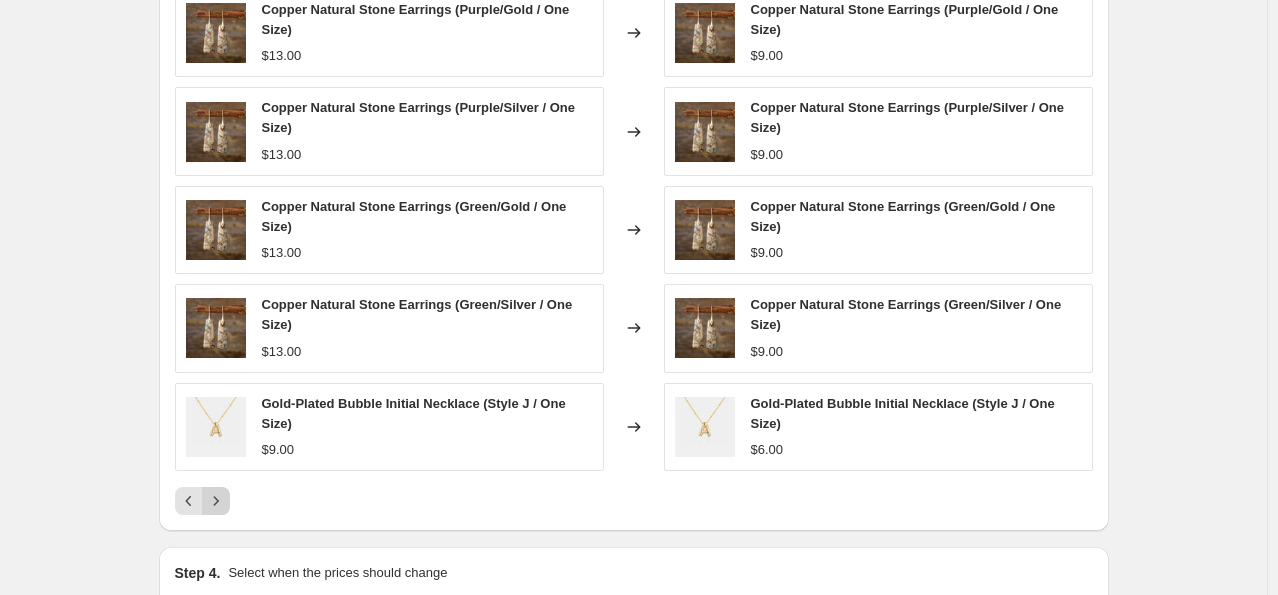 click at bounding box center [216, 501] 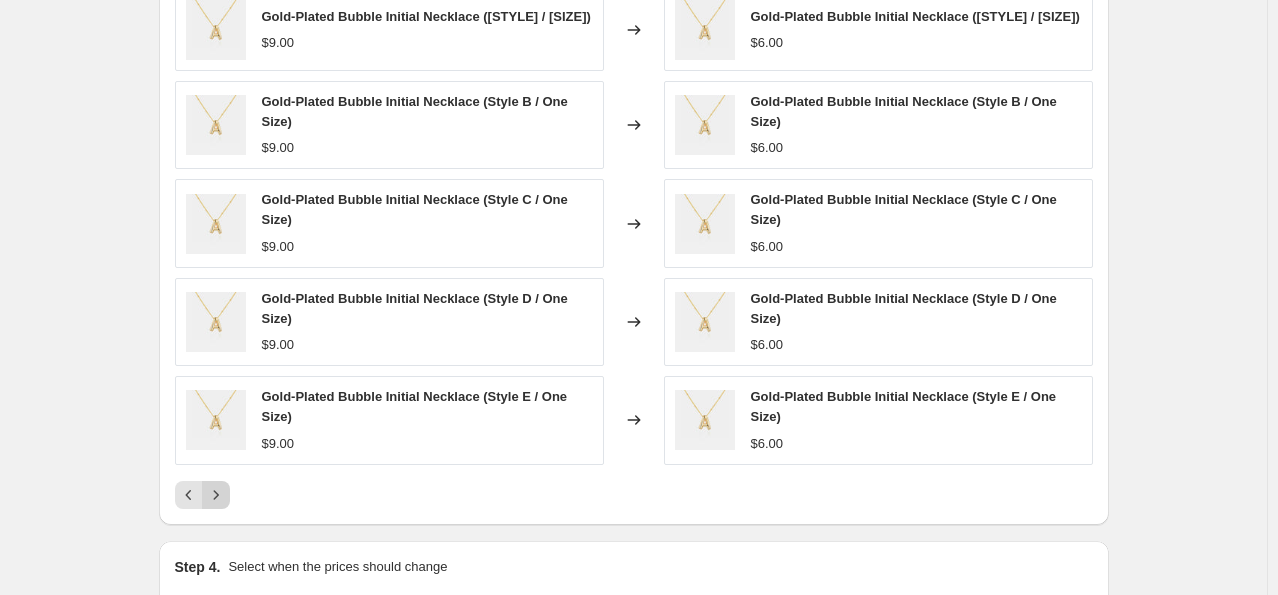 click at bounding box center (216, 495) 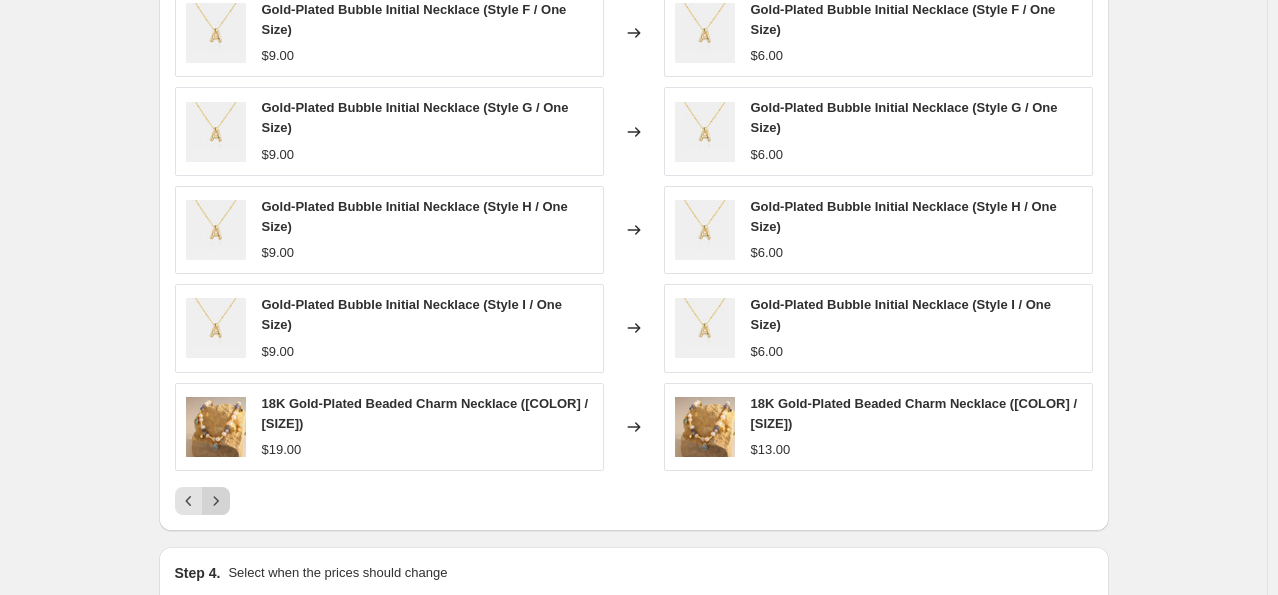 click at bounding box center (216, 501) 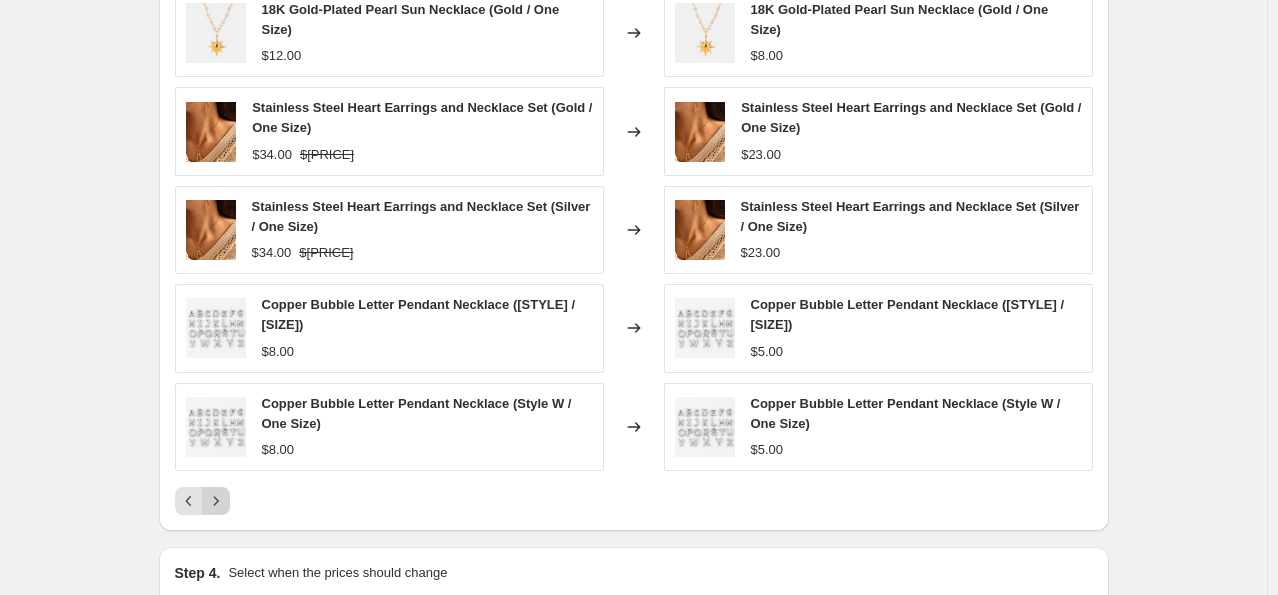click 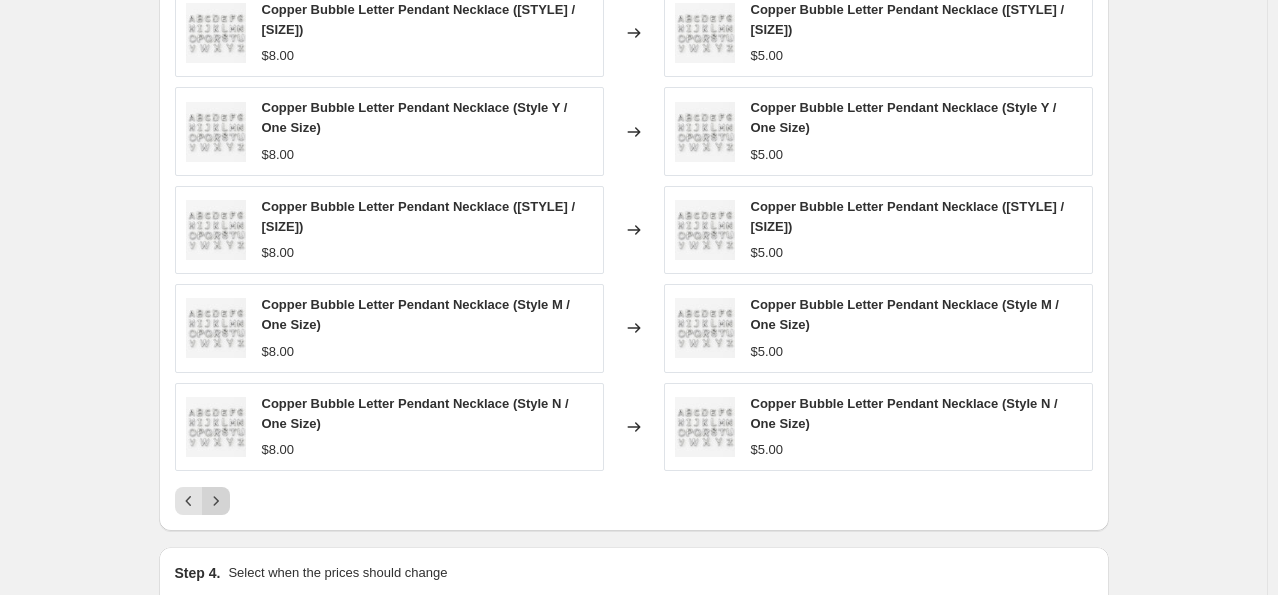 click at bounding box center [216, 501] 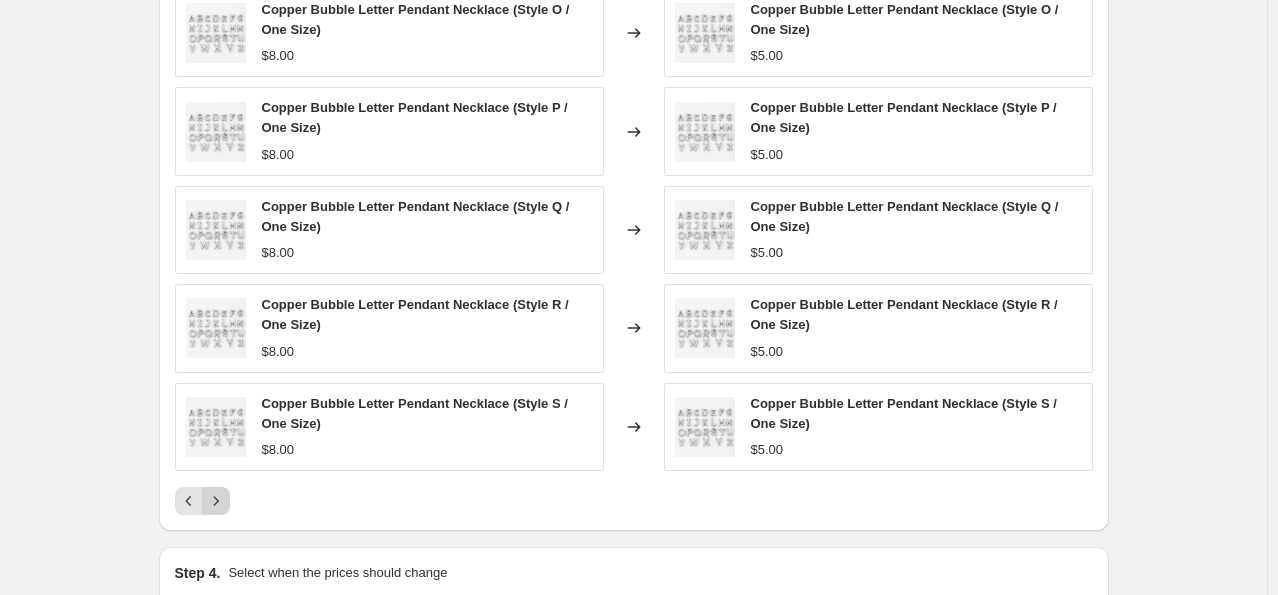 click at bounding box center [216, 501] 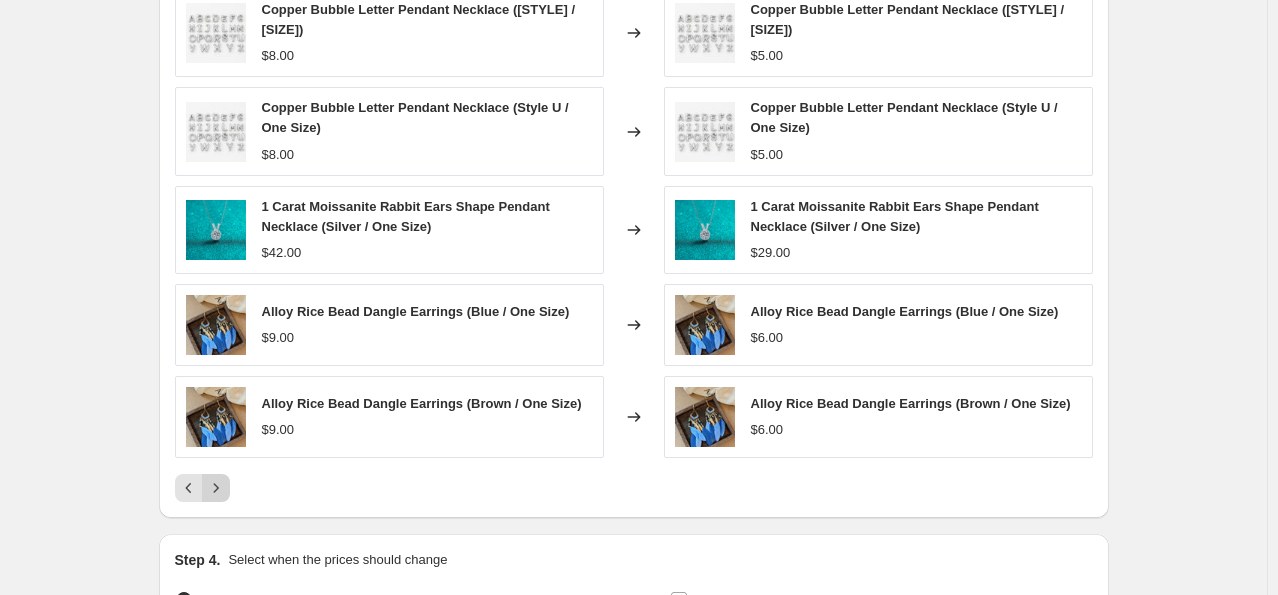 click 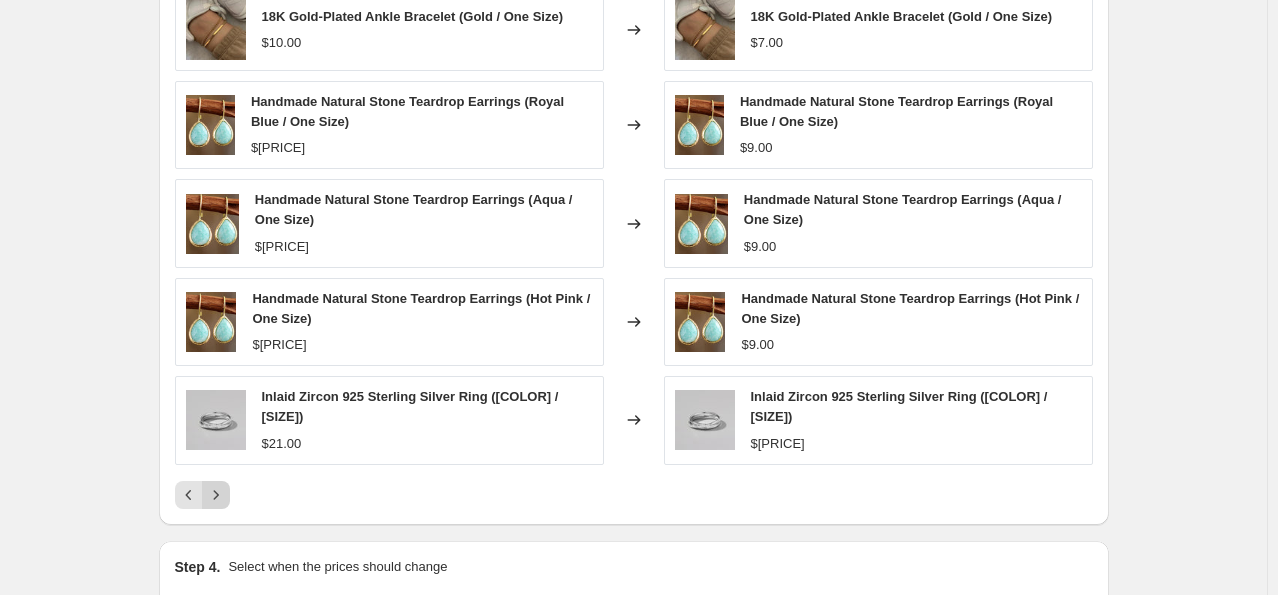 click 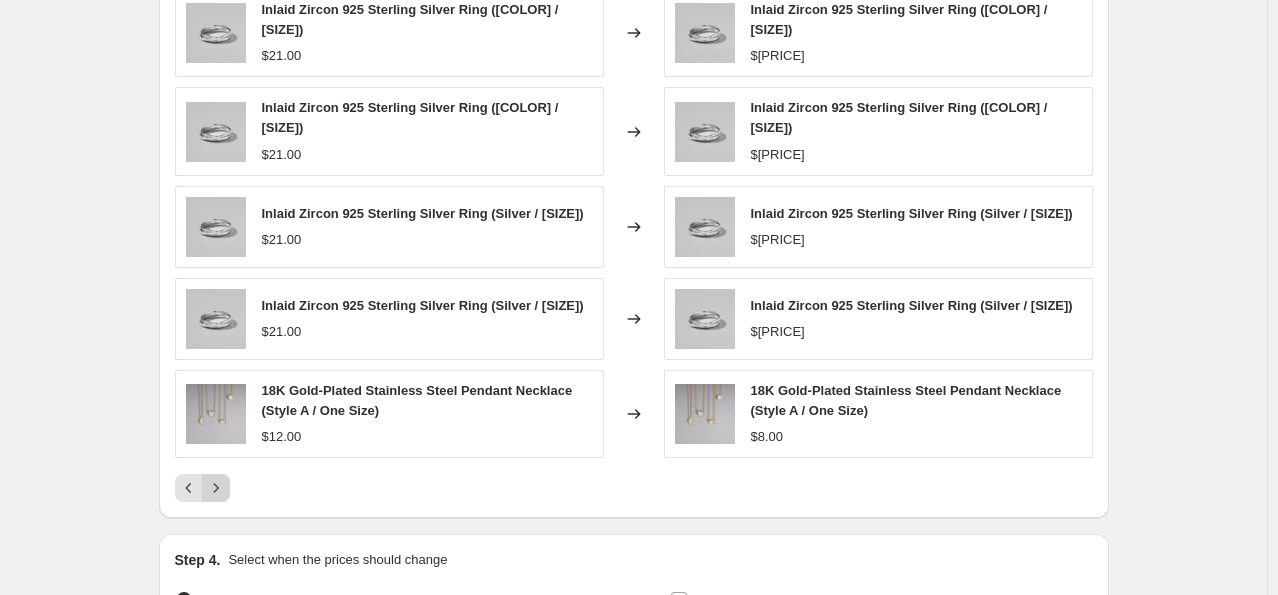 click at bounding box center (216, 488) 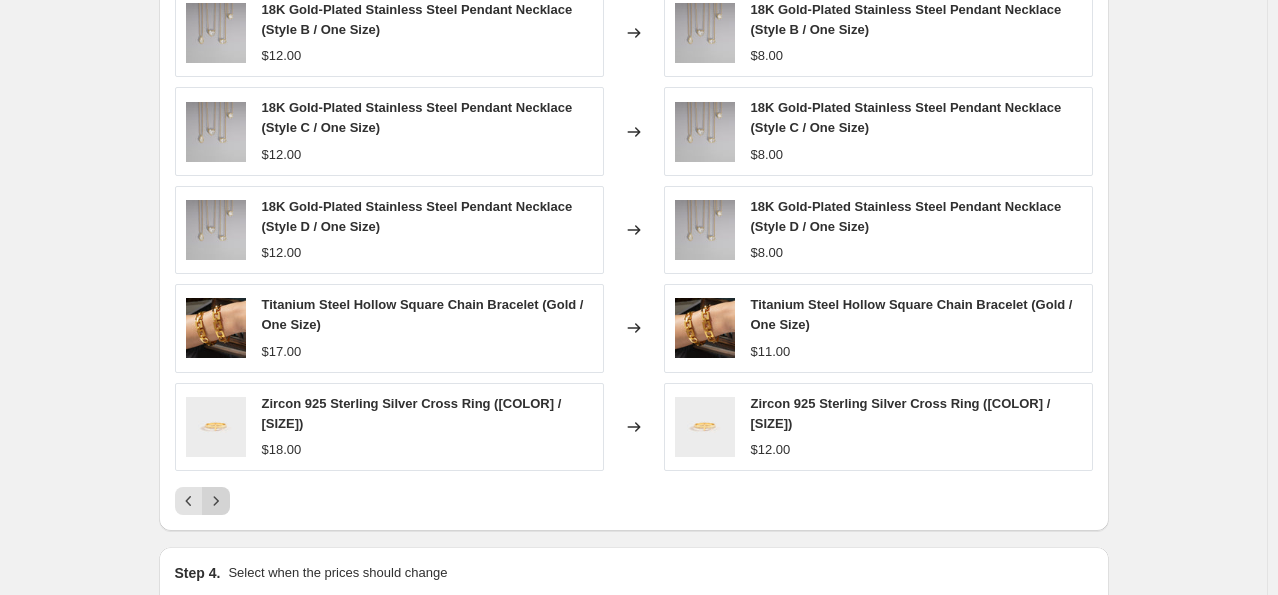 click 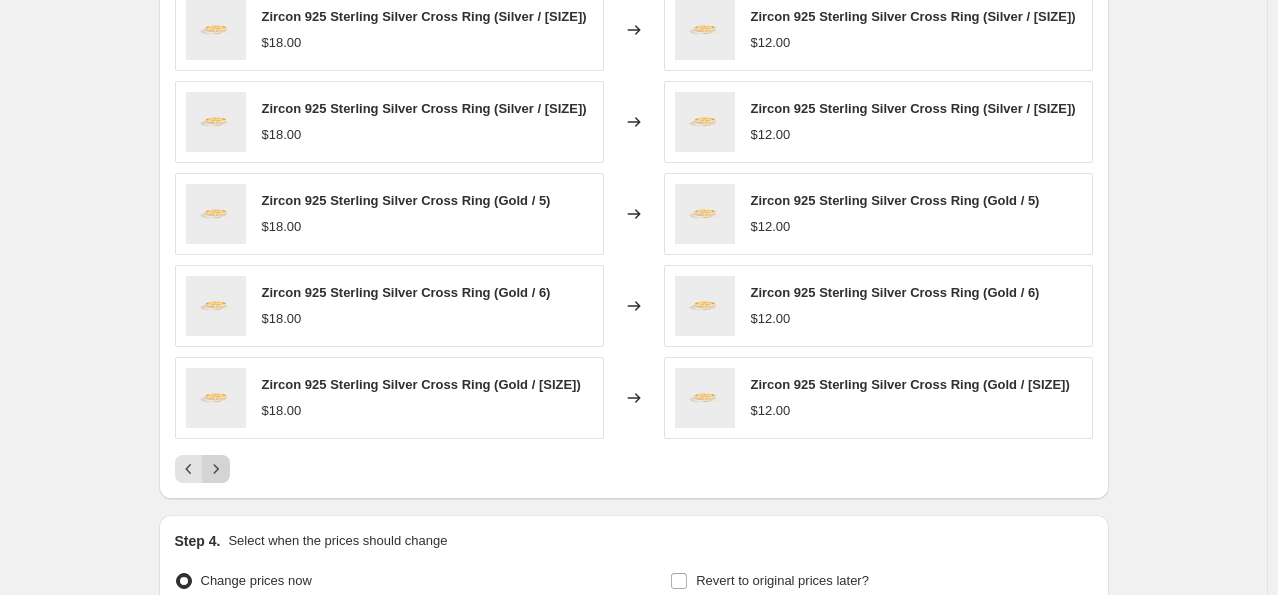 click on "PRICE CHANGE PREVIEW Over 250 product variants would be affected by this price change: Zircon 925 Sterling Silver Cross Ring ([COLOR] / [SIZE]) $[PRICE] Changed to Zircon 925 Sterling Silver Cross Ring ([COLOR] / [SIZE]) $[PRICE] Zircon 925 Sterling Silver Cross Ring ([COLOR] / [SIZE]) $[PRICE] Changed to Zircon 925 Sterling Silver Cross Ring ([COLOR] / [SIZE]) $[PRICE] Zircon 925 Sterling Silver Cross Ring ([COLOR] / [SIZE]) $[PRICE] Changed to Zircon 925 Sterling Silver Cross Ring ([COLOR] / [SIZE]) $[PRICE] Zircon 925 Sterling Silver Cross Ring ([COLOR] / [SIZE]) $[PRICE] Changed to Zircon 925 Sterling Silver Cross Ring ([COLOR] / [SIZE]) $[PRICE] Zircon 925 Sterling Silver Cross Ring ([COLOR] / [SIZE]) $[PRICE] Changed to Zircon 925 Sterling Silver Cross Ring ([COLOR] / [SIZE]) $[PRICE]" at bounding box center (634, 209) 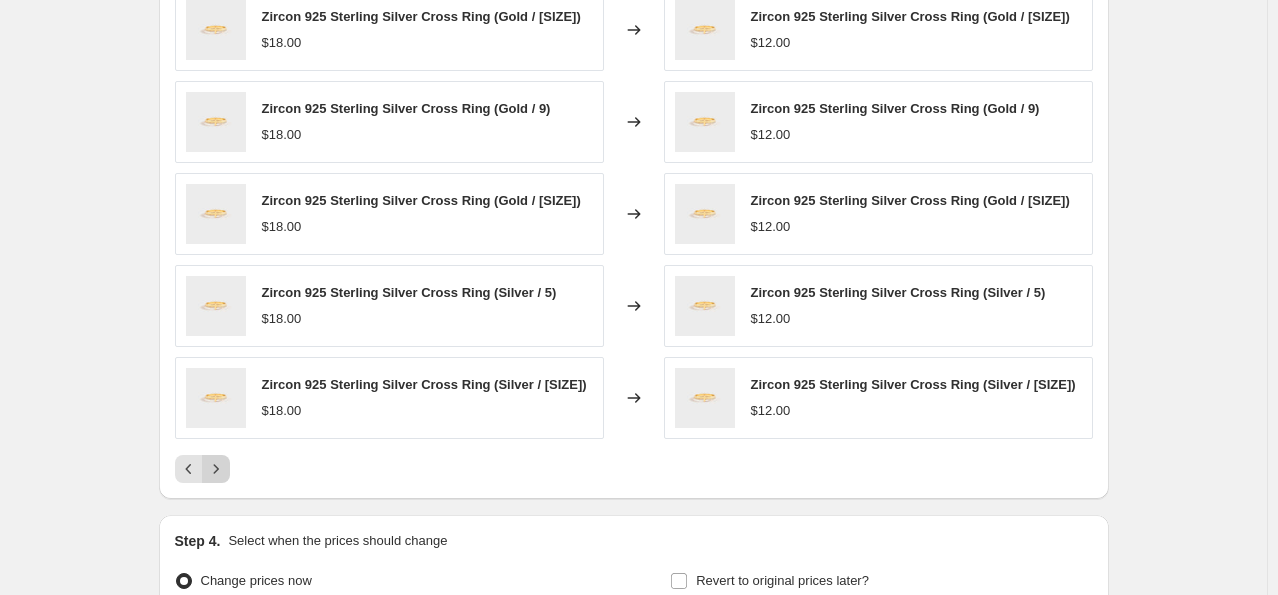 click 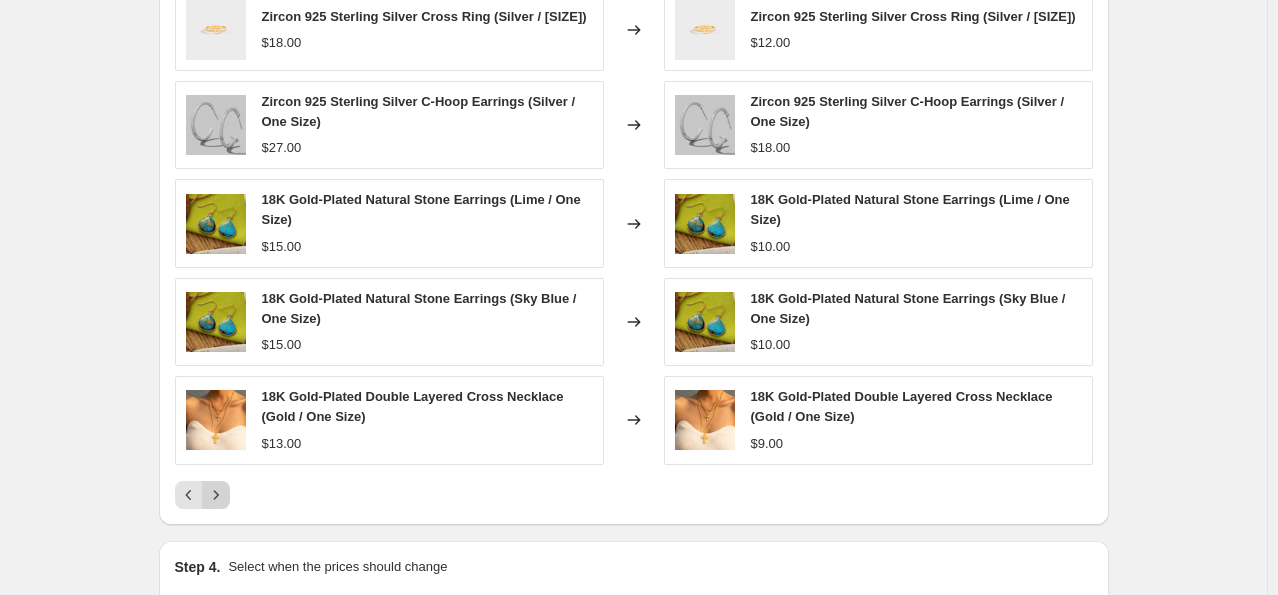 click on "Zircon 925 Sterling Silver Cross Ring (Silver / [SIZE]) $[PRICE] Changed to Zircon 925 Sterling Silver Cross Ring (Silver / [SIZE]) $[PRICE] Zircon 925 Sterling Silver C-Hoop Earrings (Silver / One Size) $[PRICE] Changed to Zircon 925 Sterling Silver C-Hoop Earrings (Silver / One Size) $[PRICE] 18K Gold-Plated Natural Stone Earrings (Lime / One Size) $[PRICE] Changed to 18K Gold-Plated Natural Stone Earrings (Lime / One Size) $[PRICE] 18K Gold-Plated Natural Stone Earrings (Sky Blue / One Size) $[PRICE] Changed to 18K Gold-Plated Natural Stone Earrings (Sky Blue / One Size) $[PRICE] 18K Gold-Plated Double Layered Cross Necklace (Gold / One Size) $[PRICE] Changed to 18K Gold-Plated Double Layered Cross Necklace (Gold / One Size) $[PRICE]" at bounding box center (634, 249) 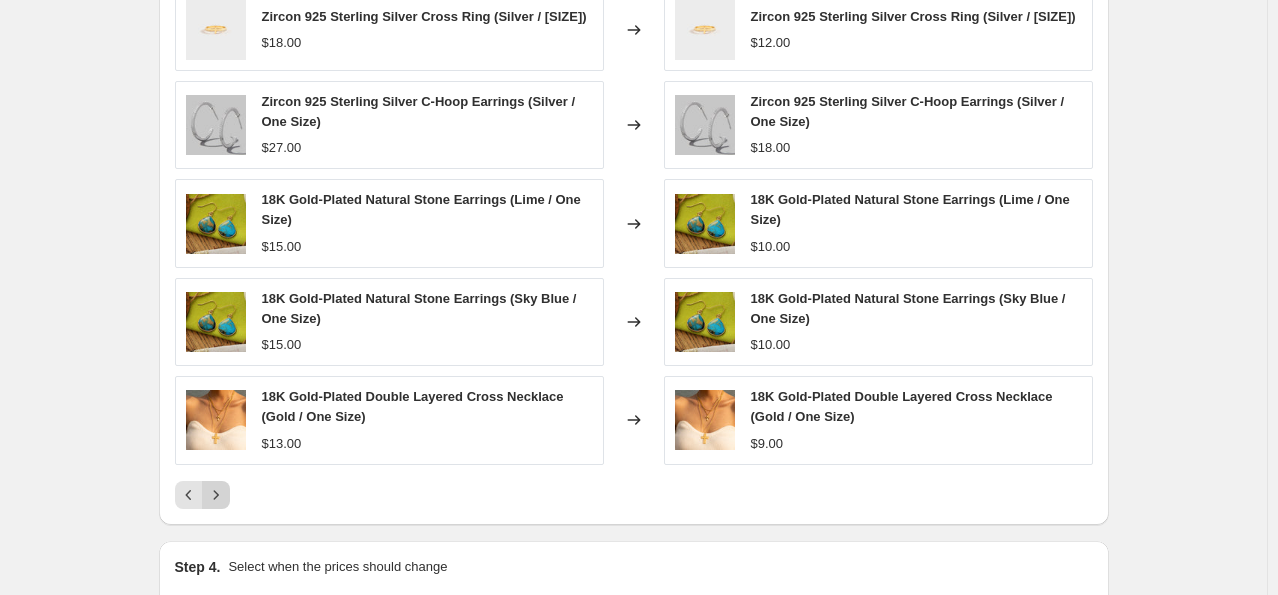 click on "Zircon 925 Sterling Silver Cross Ring (Silver / [SIZE]) $[PRICE] Changed to Zircon 925 Sterling Silver Cross Ring (Silver / [SIZE]) $[PRICE] Zircon 925 Sterling Silver C-Hoop Earrings (Silver / One Size) $[PRICE] Changed to Zircon 925 Sterling Silver C-Hoop Earrings (Silver / One Size) $[PRICE] 18K Gold-Plated Natural Stone Earrings (Lime / One Size) $[PRICE] Changed to 18K Gold-Plated Natural Stone Earrings (Lime / One Size) $[PRICE] 18K Gold-Plated Natural Stone Earrings (Sky Blue / One Size) $[PRICE] Changed to 18K Gold-Plated Natural Stone Earrings (Sky Blue / One Size) $[PRICE] 18K Gold-Plated Double Layered Cross Necklace (Gold / One Size) $[PRICE] Changed to 18K Gold-Plated Double Layered Cross Necklace (Gold / One Size) $[PRICE]" at bounding box center [634, 249] 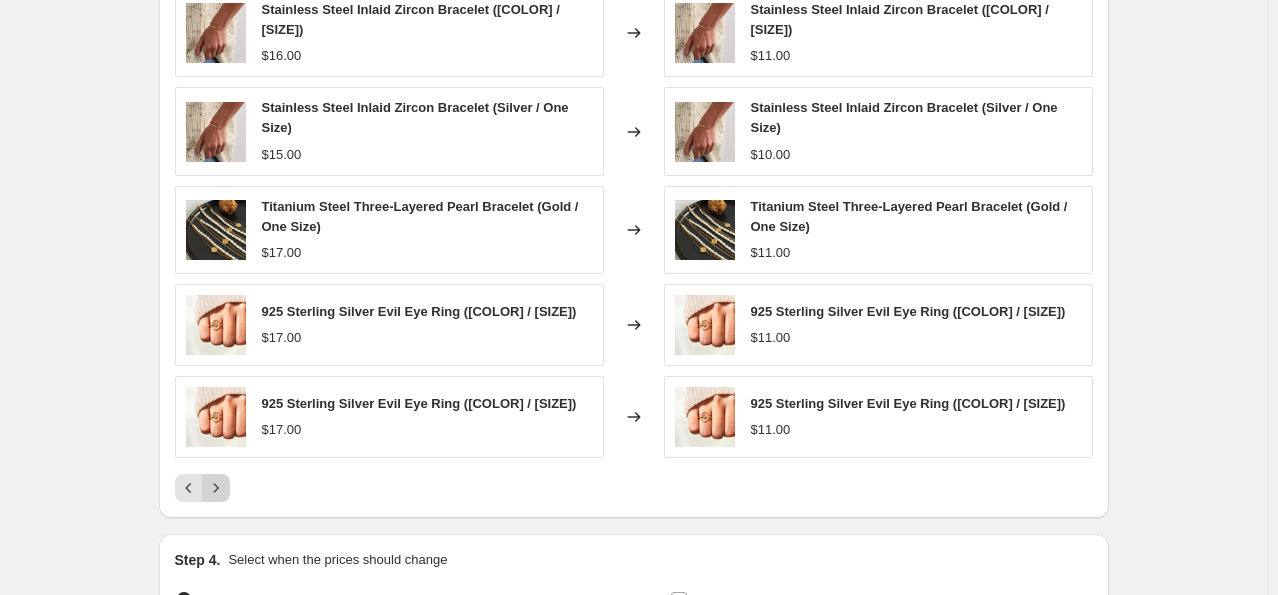 click 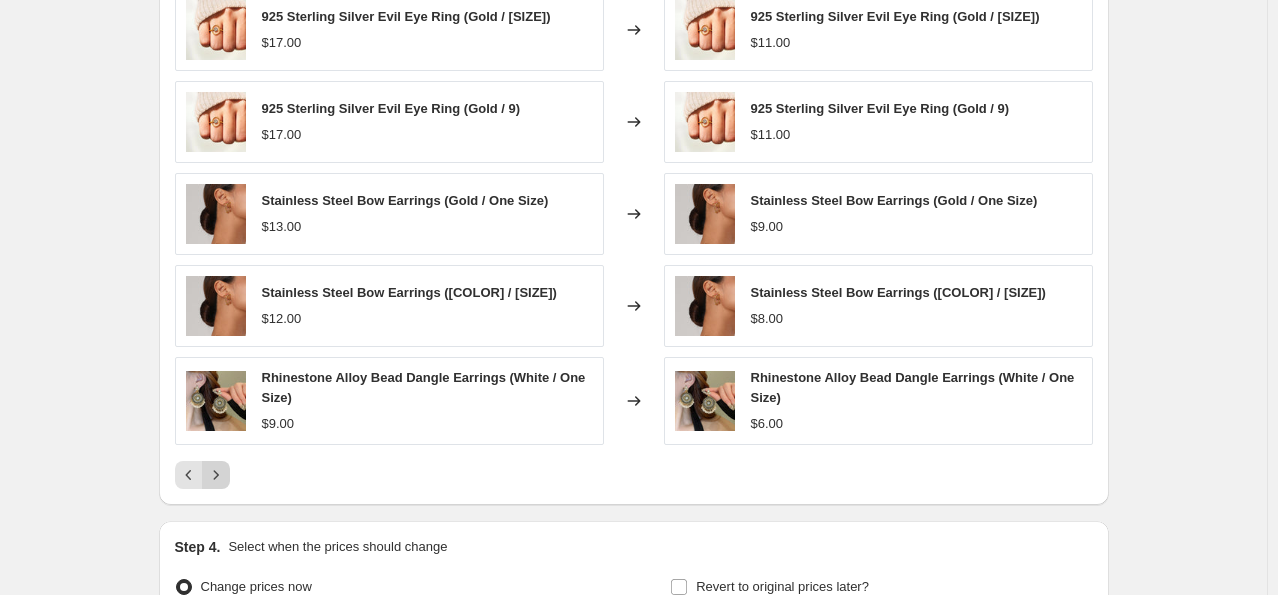 click at bounding box center [216, 475] 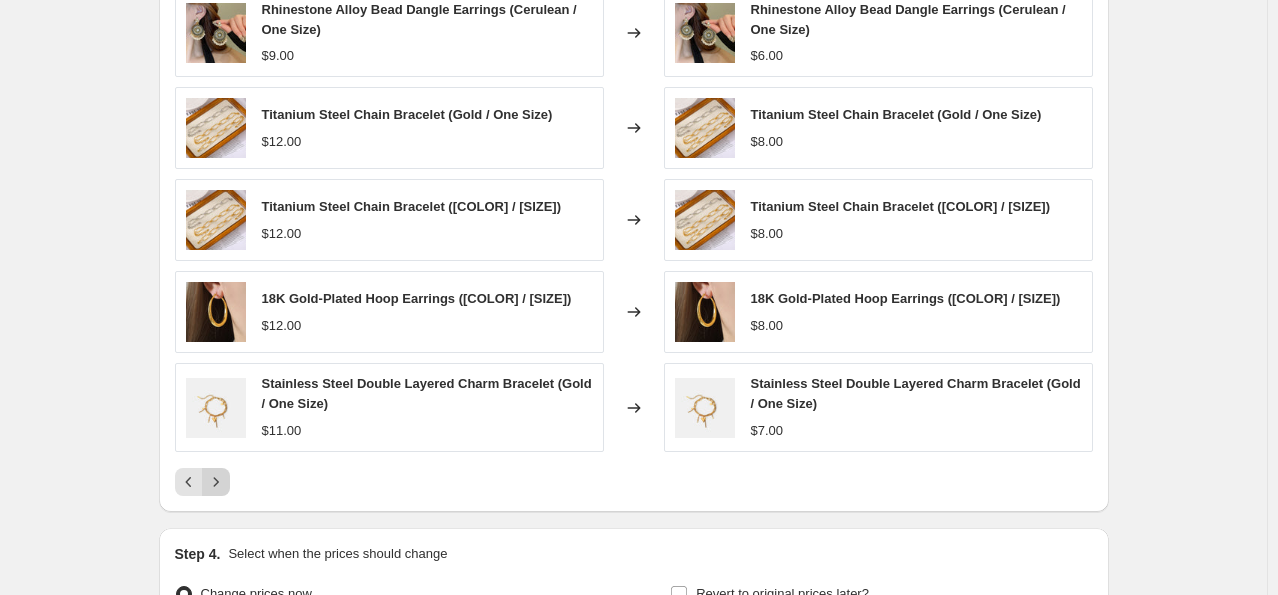 click 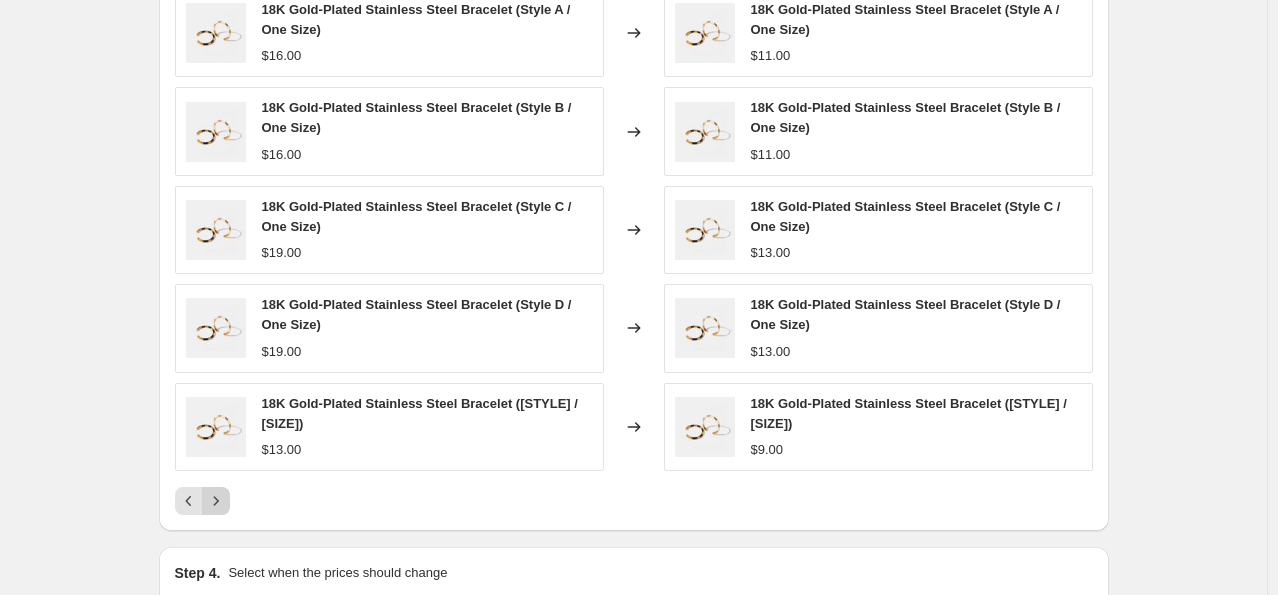 click 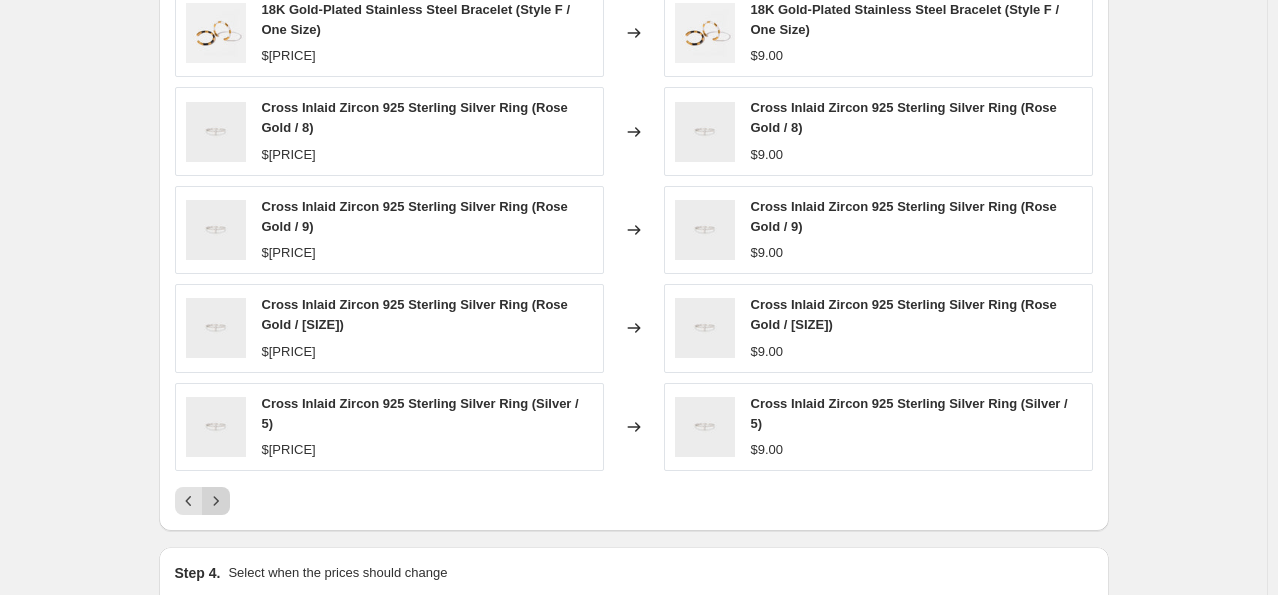click 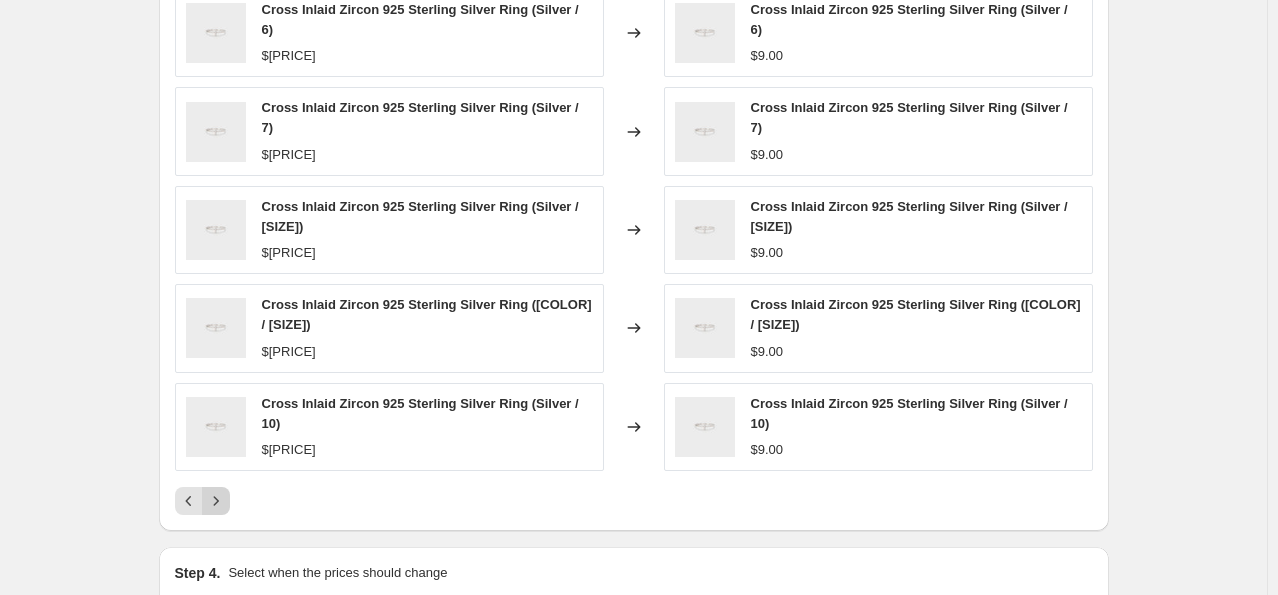click 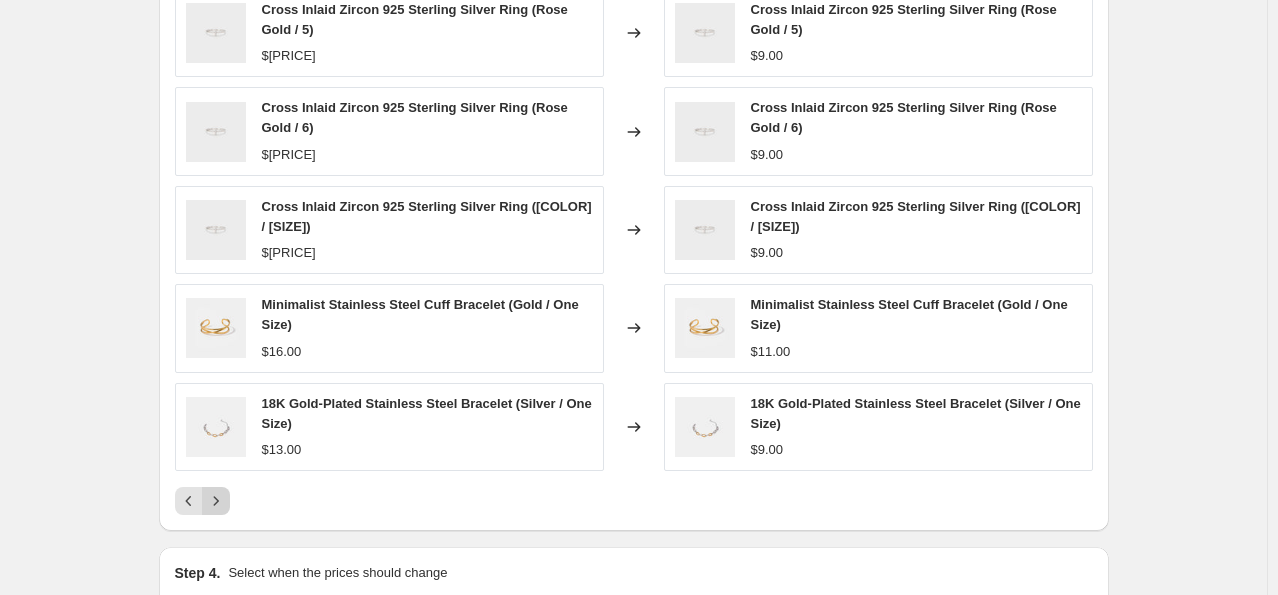 click 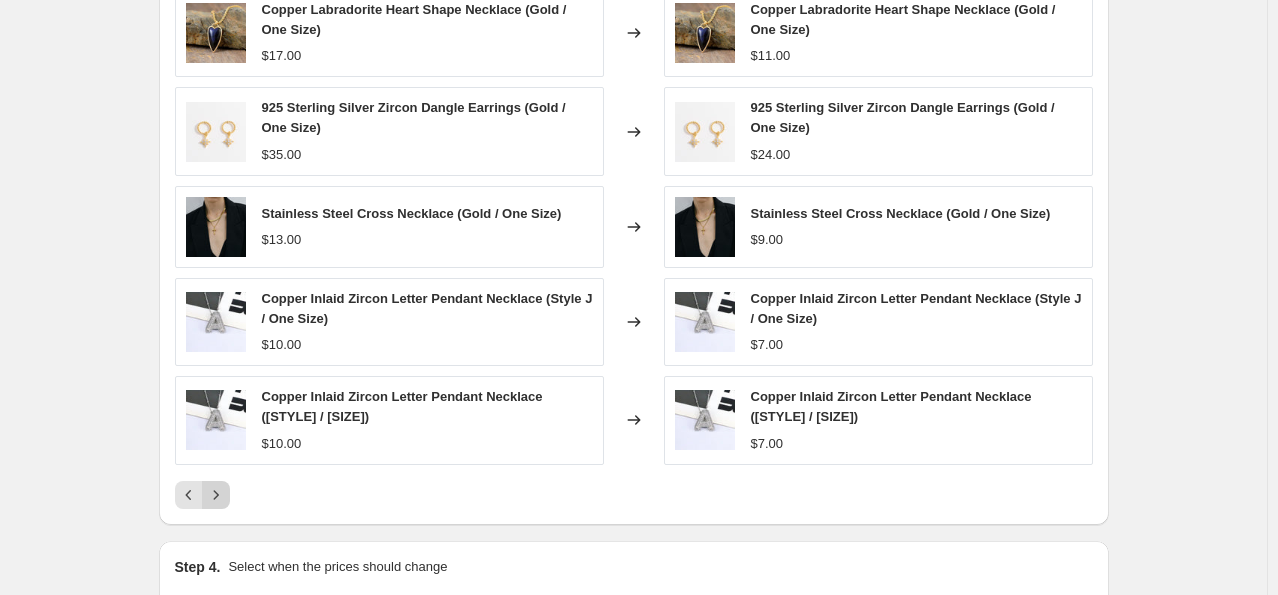 click 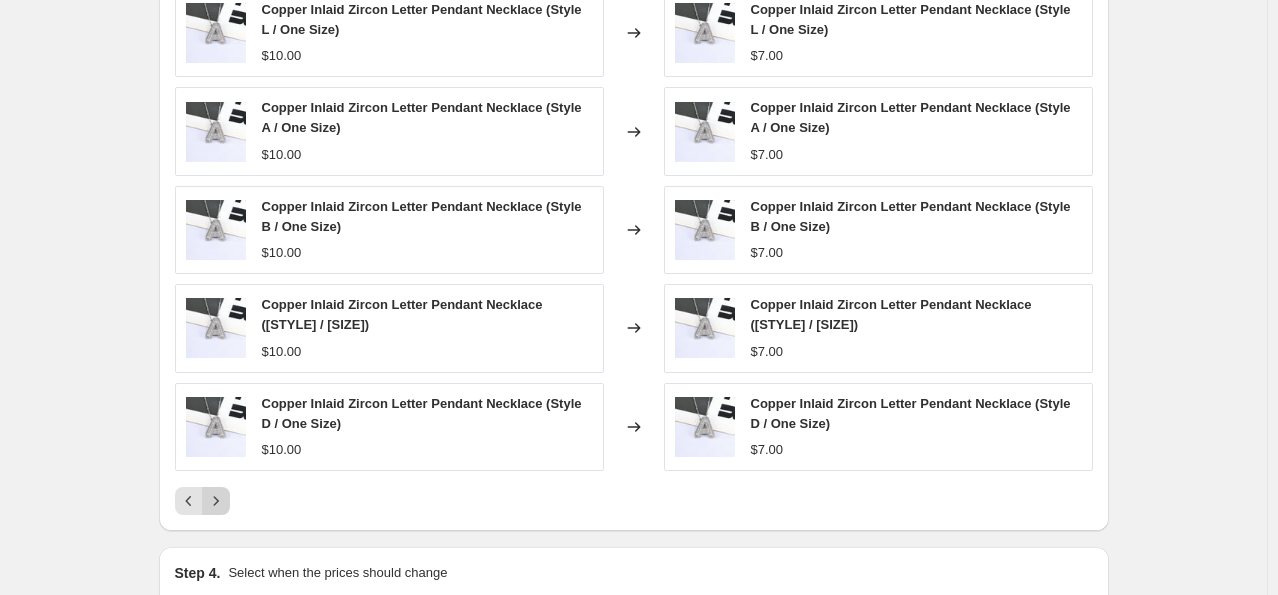 click 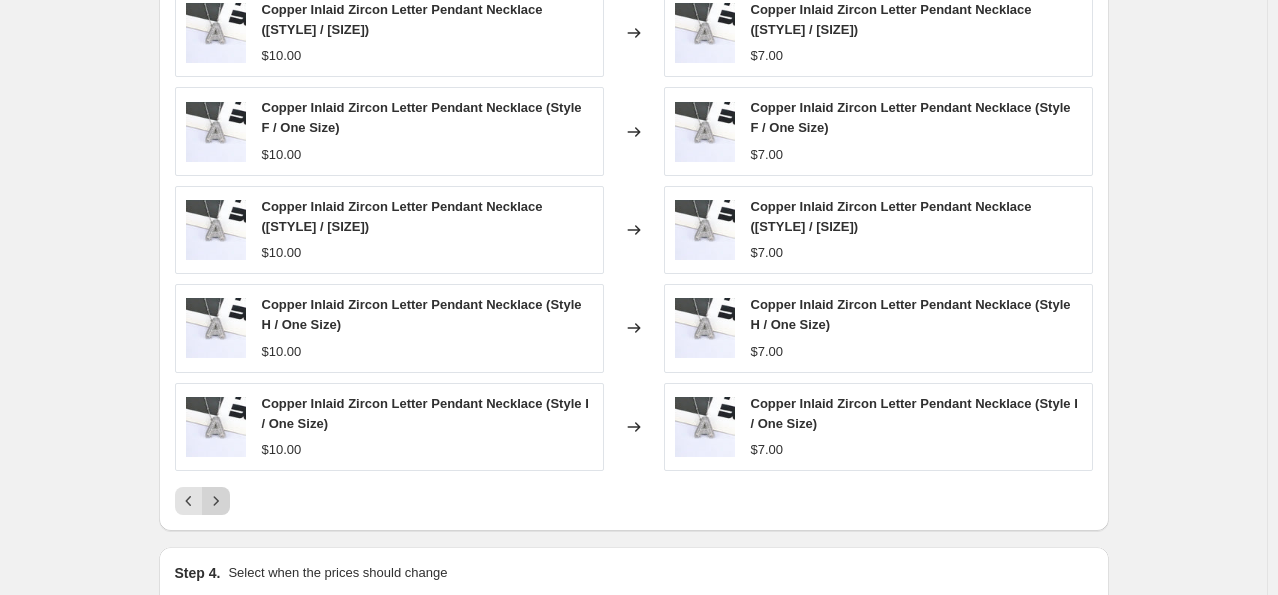 click 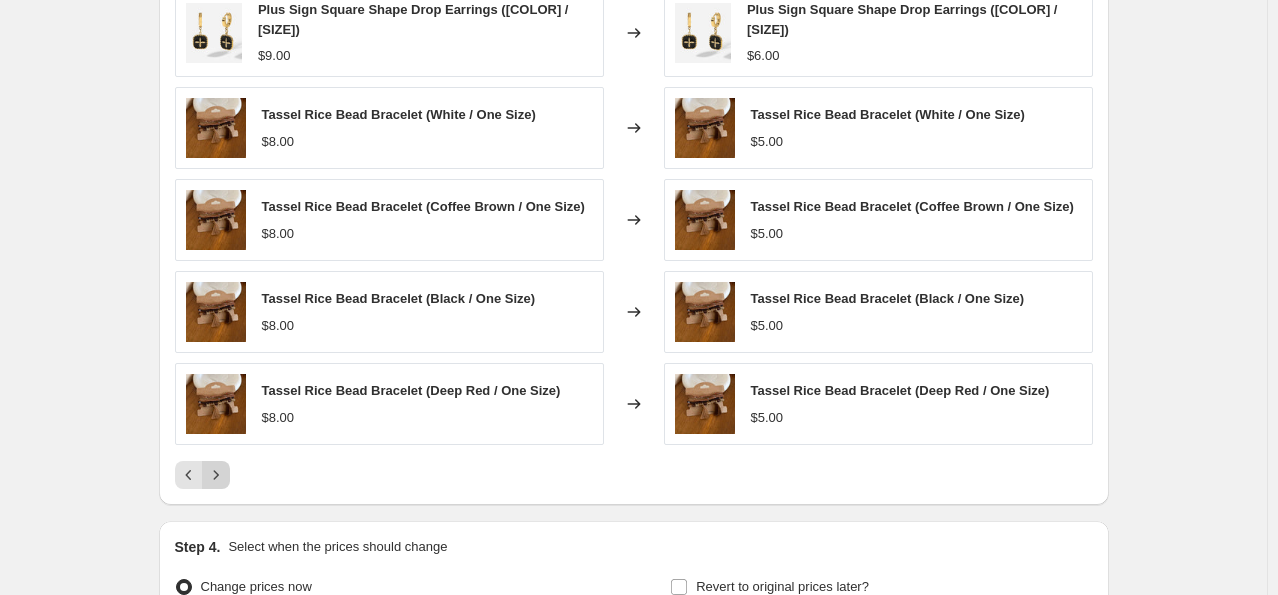 click 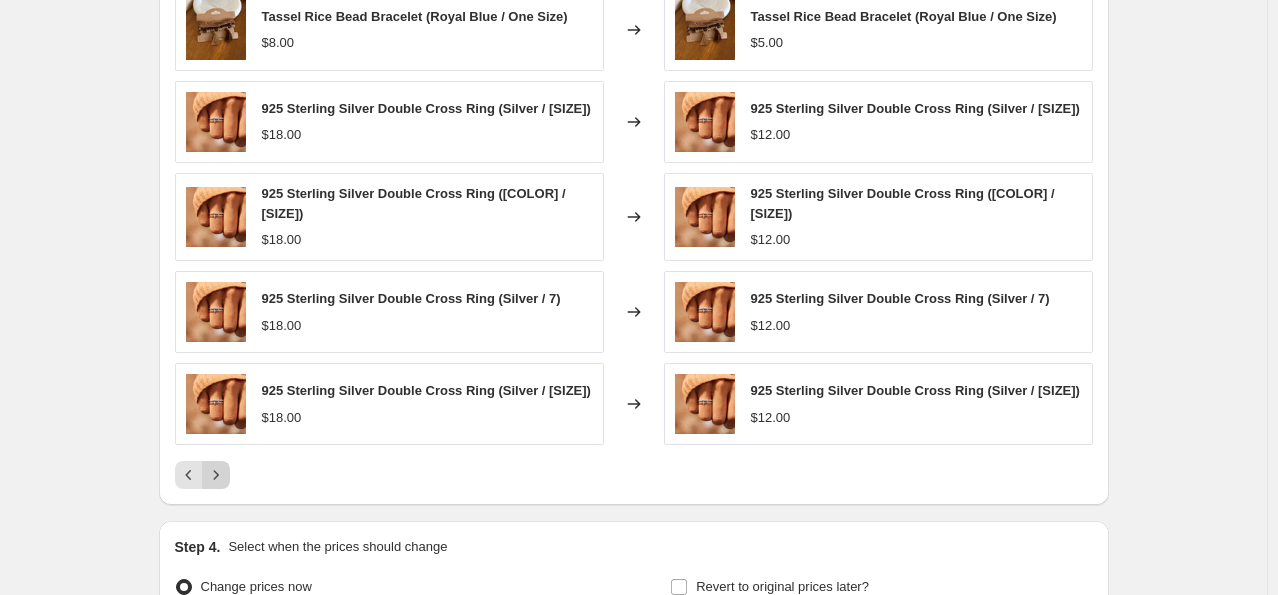 click 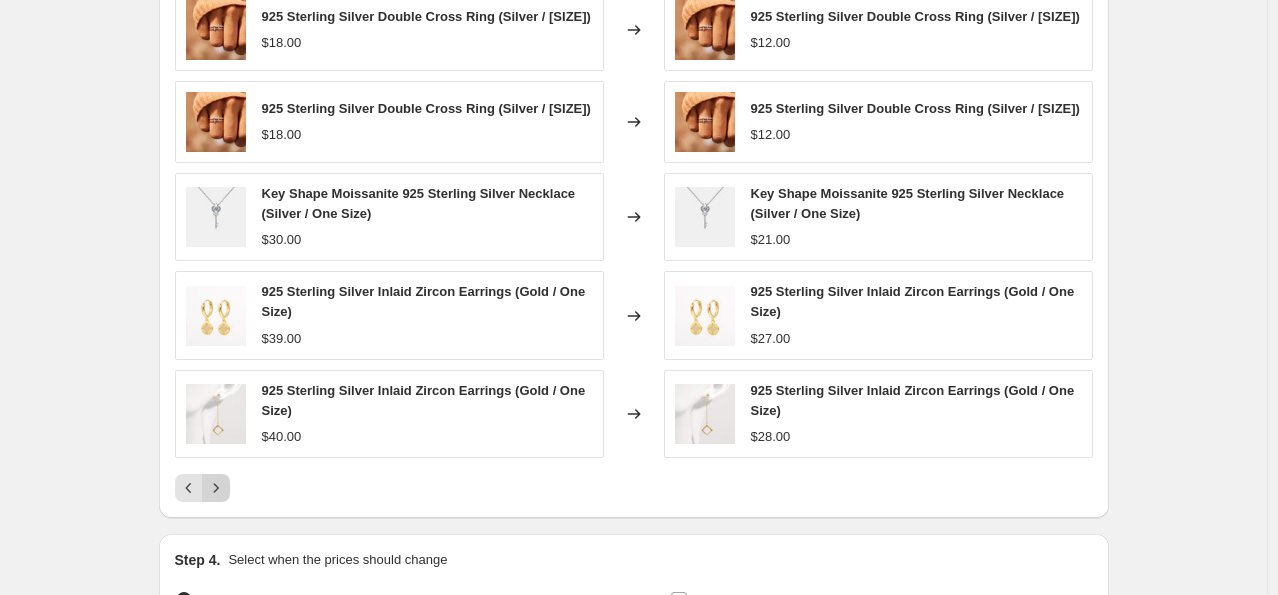 click 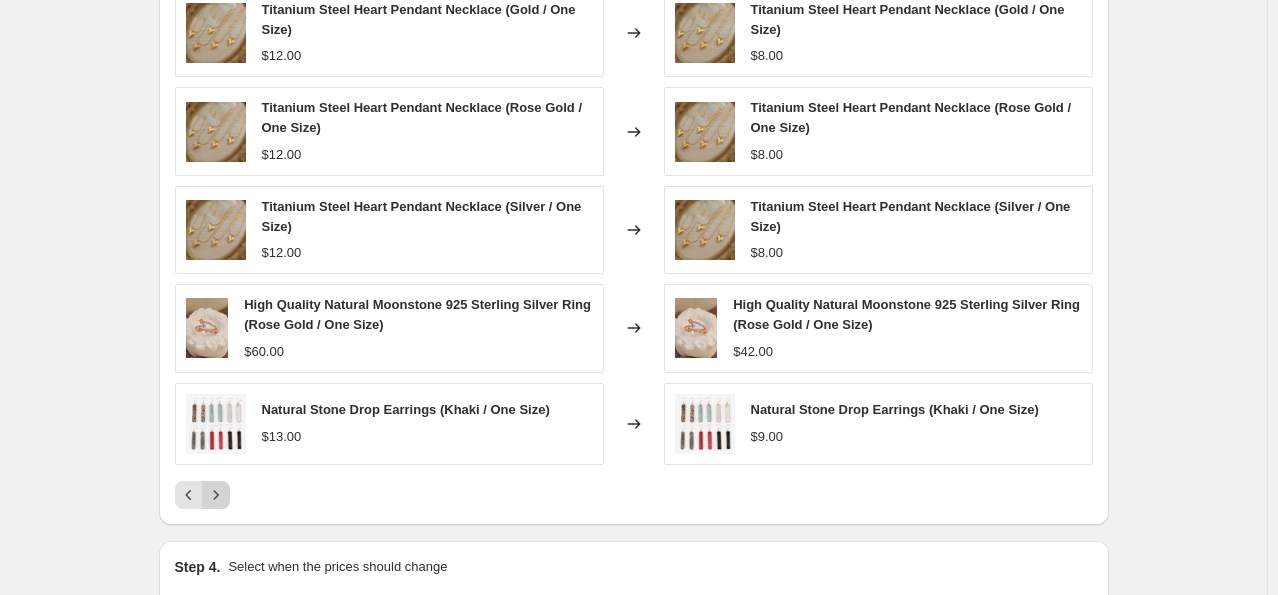 click 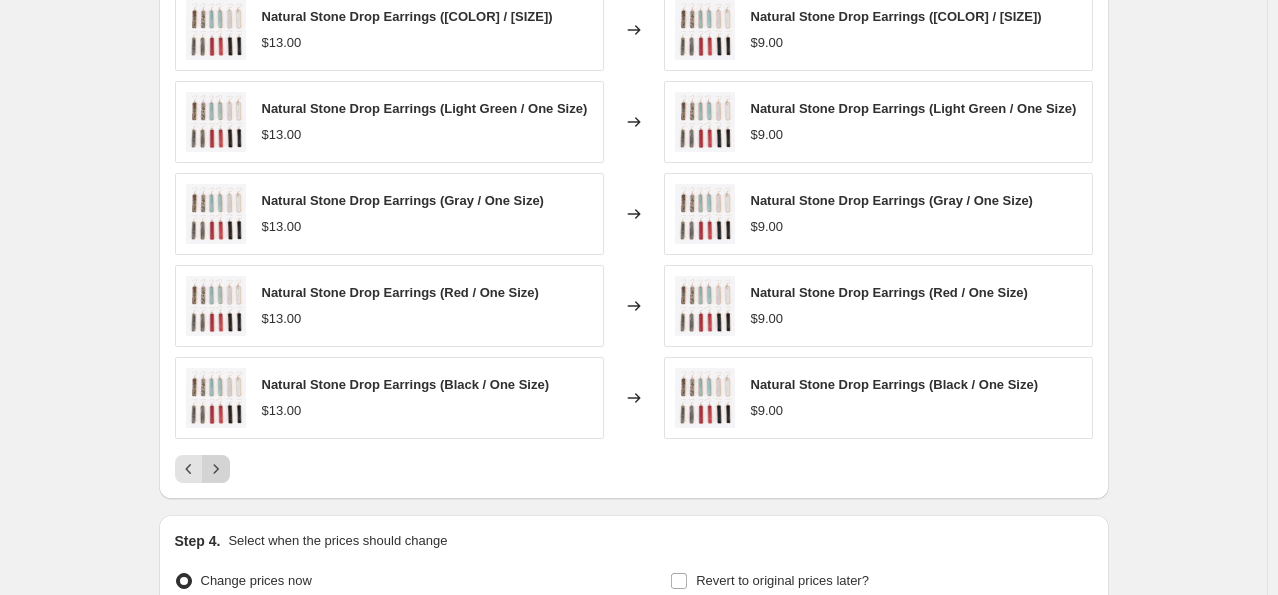 click 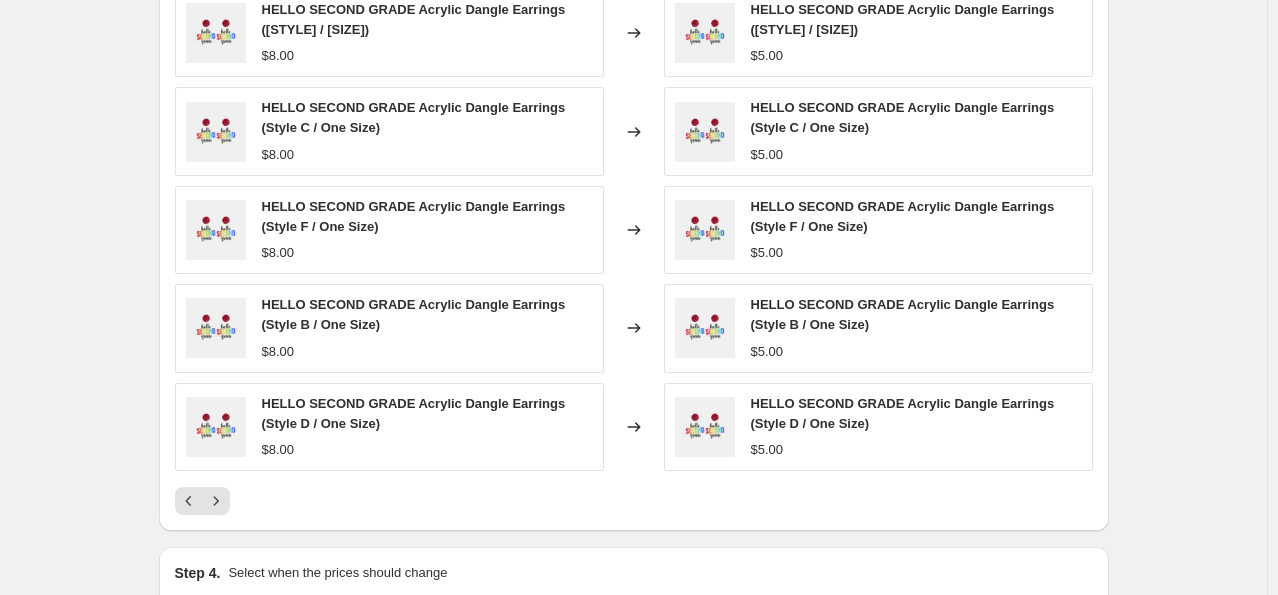 click on "PRICE CHANGE PREVIEW Over 250 product variants would be affected by this price change: HELLO SECOND GRADE Acrylic Dangle Earrings ([STYLE] / [SIZE]) $[PRICE] Changed to HELLO SECOND GRADE Acrylic Dangle Earrings ([STYLE] / [SIZE]) $[PRICE] HELLO SECOND GRADE Acrylic Dangle Earrings ([STYLE] / [SIZE]) $[PRICE] Changed to HELLO SECOND GRADE Acrylic Dangle Earrings ([STYLE] / [SIZE]) $[PRICE] HELLO SECOND GRADE Acrylic Dangle Earrings ([STYLE] / [SIZE]) $[PRICE] Changed to HELLO SECOND GRADE Acrylic Dangle Earrings ([STYLE] / [SIZE]) $[PRICE] HELLO SECOND GRADE Acrylic Dangle Earrings ([STYLE] / [SIZE]) $[PRICE] Changed to HELLO SECOND GRADE Acrylic Dangle Earrings ([STYLE] / [SIZE]) $[PRICE] HELLO SECOND GRADE Acrylic Dangle Earrings ([STYLE] / [SIZE]) $[PRICE] Changed to HELLO SECOND GRADE Acrylic Dangle Earrings ([STYLE] / [SIZE]) $[PRICE]" at bounding box center (634, 225) 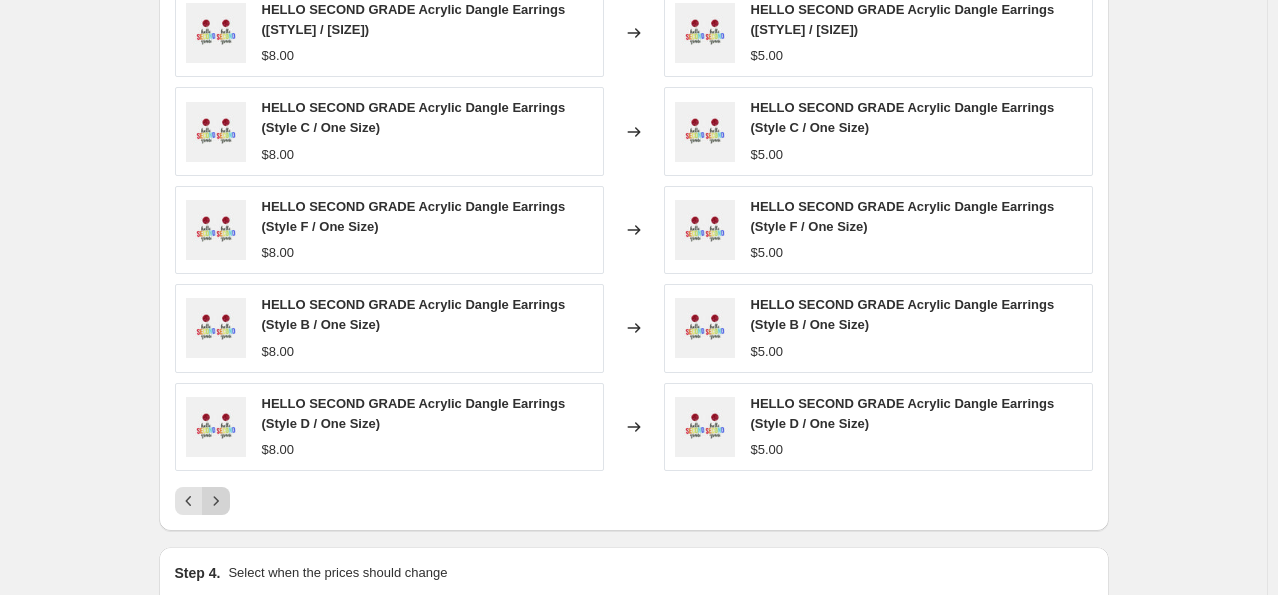 click 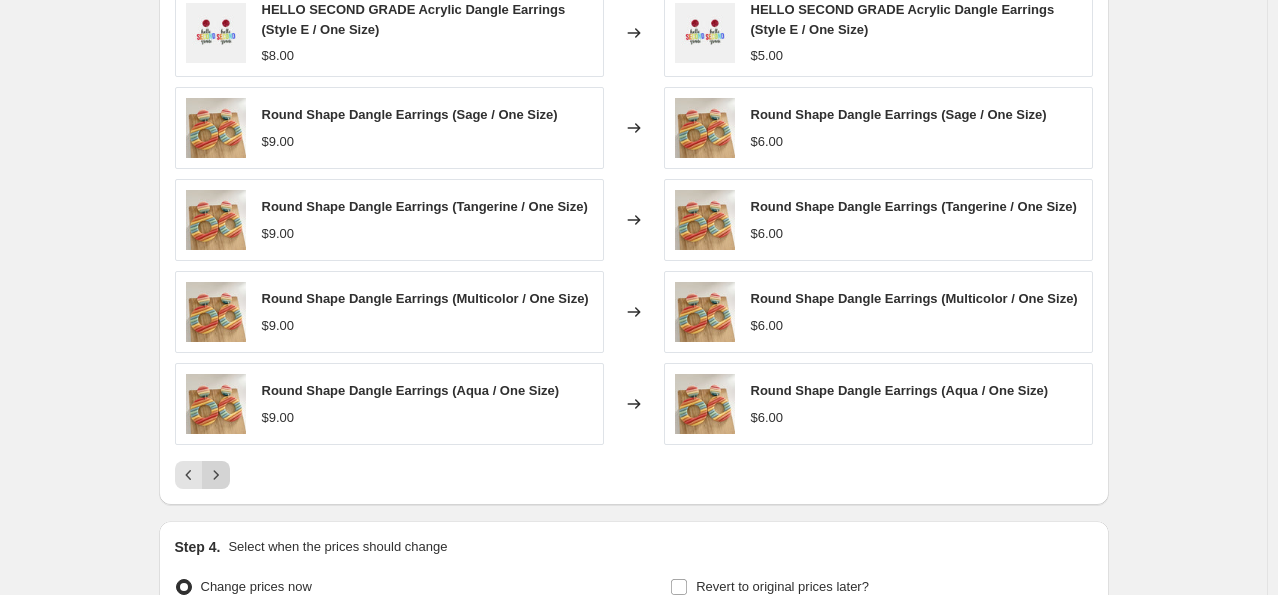 click 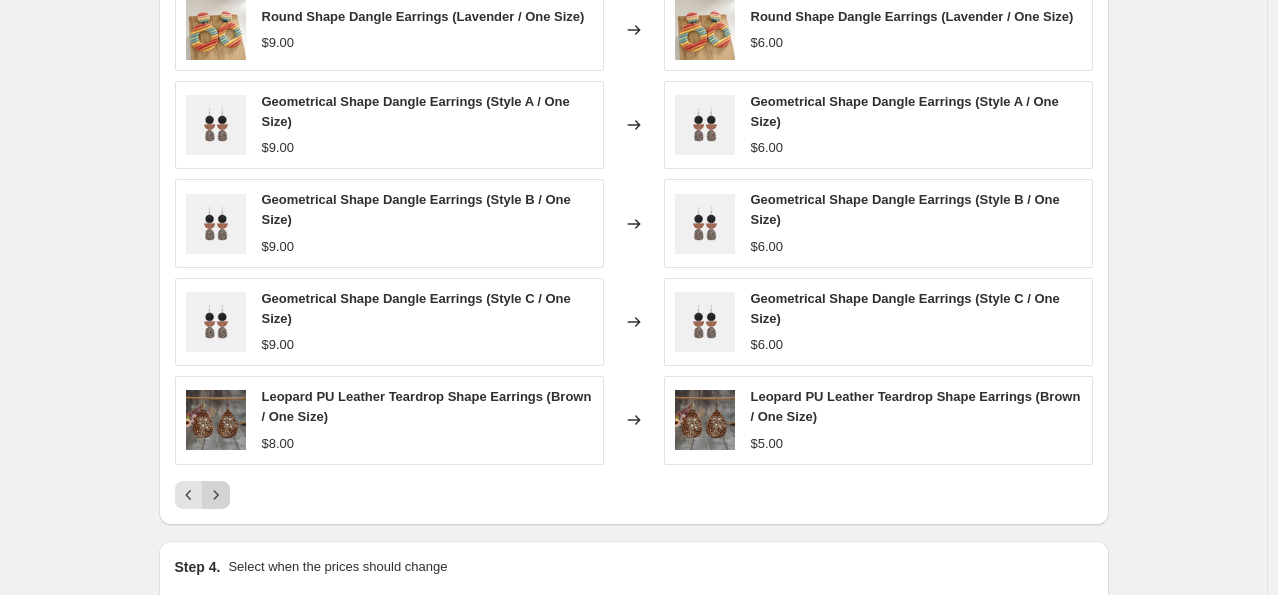 click 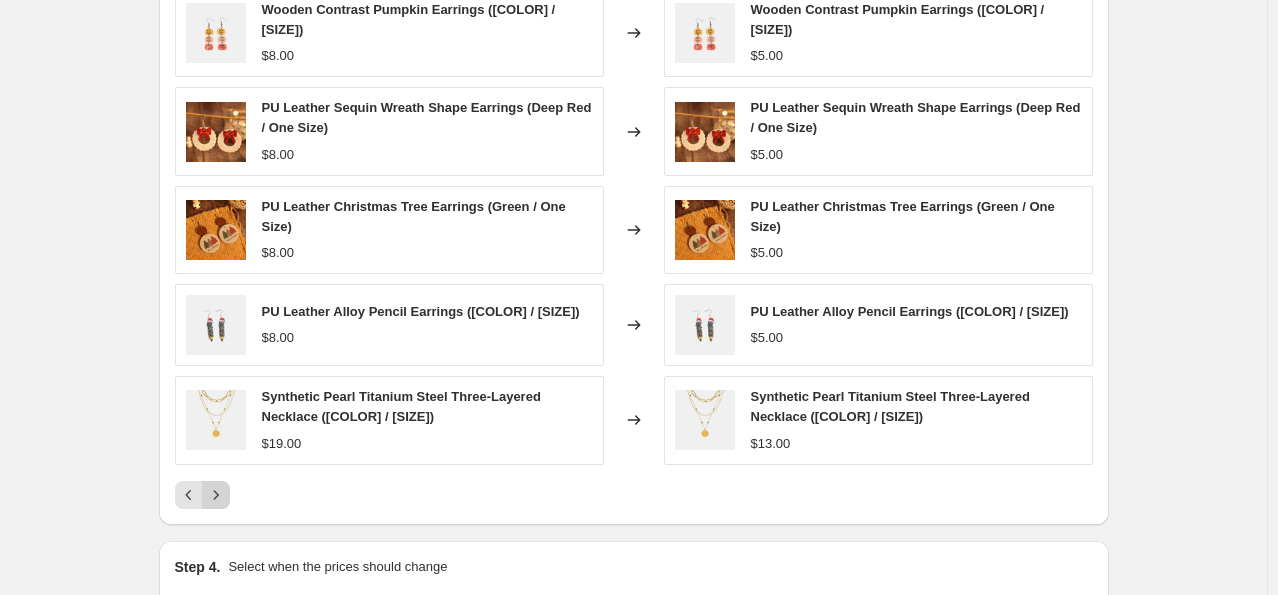 click 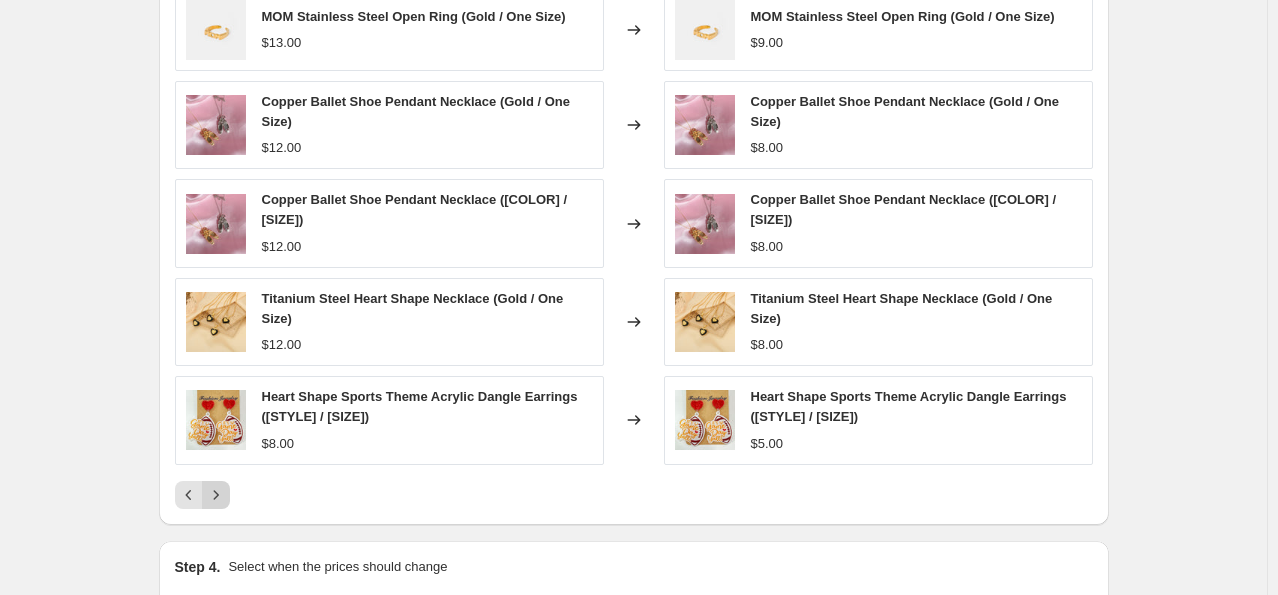 click 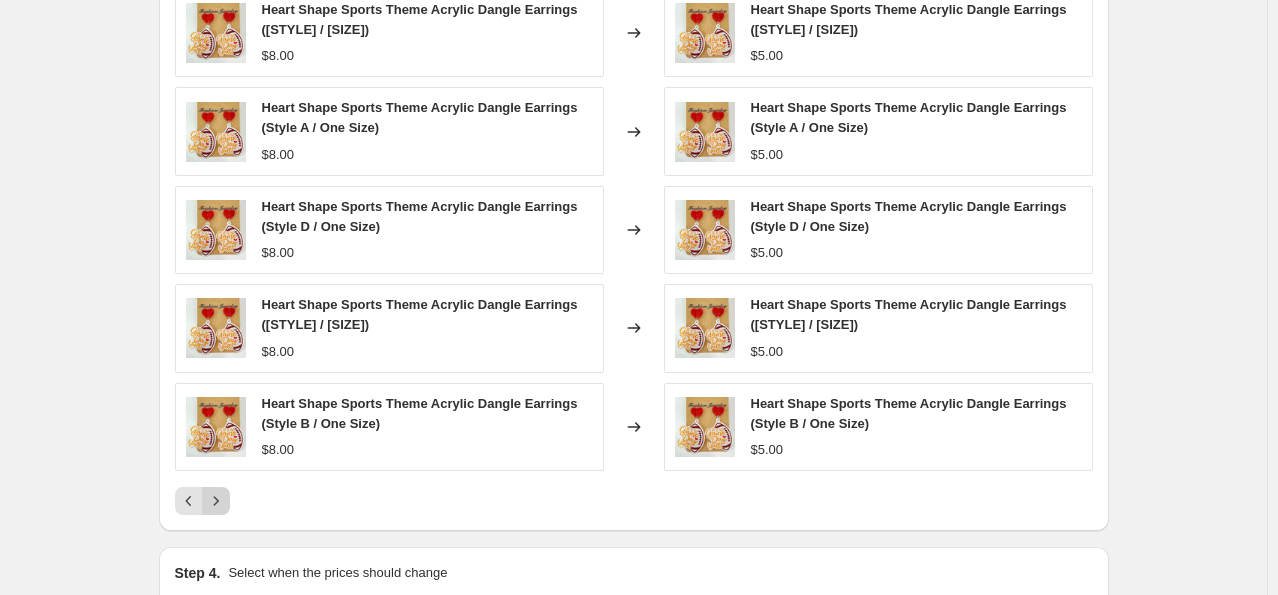 click 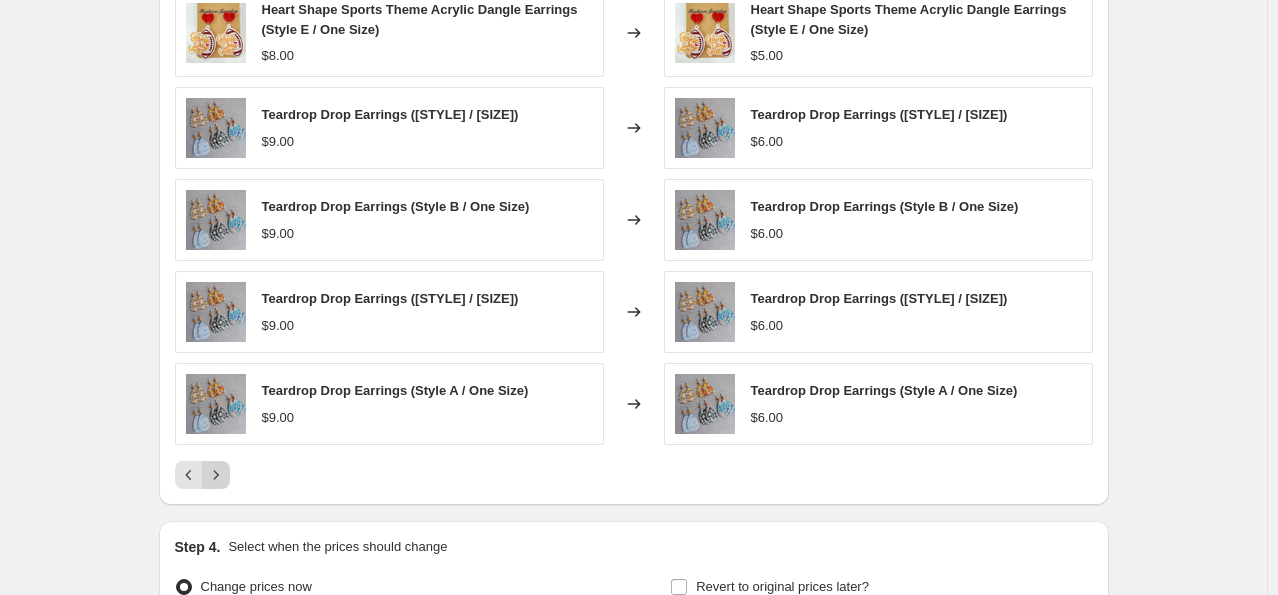 click 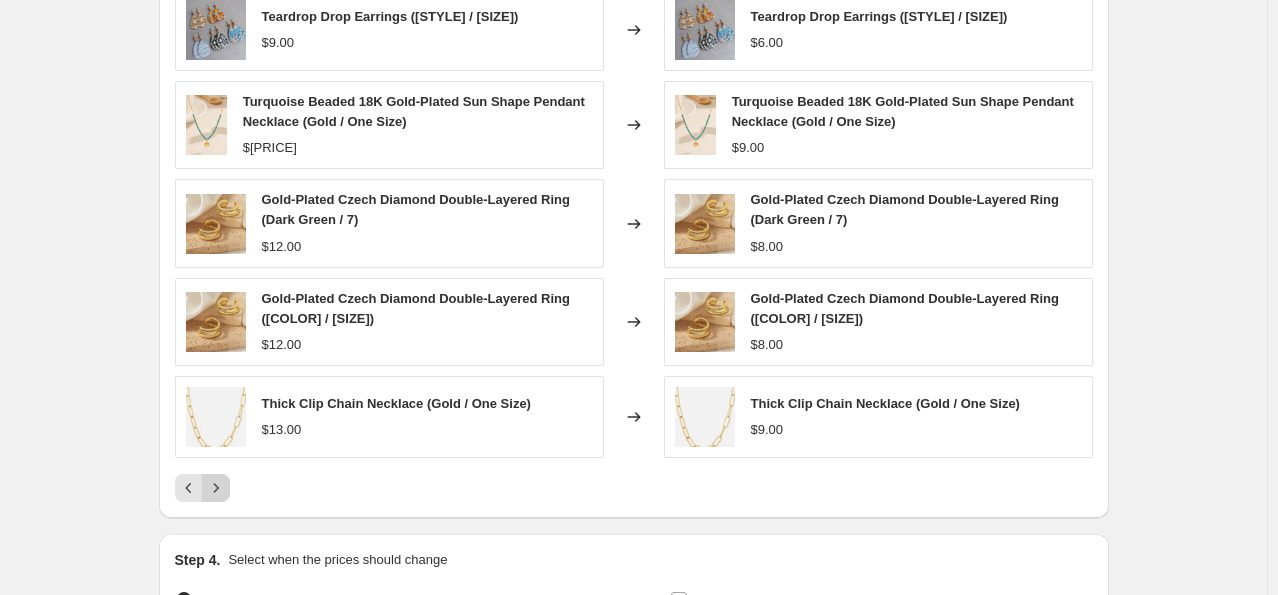 click 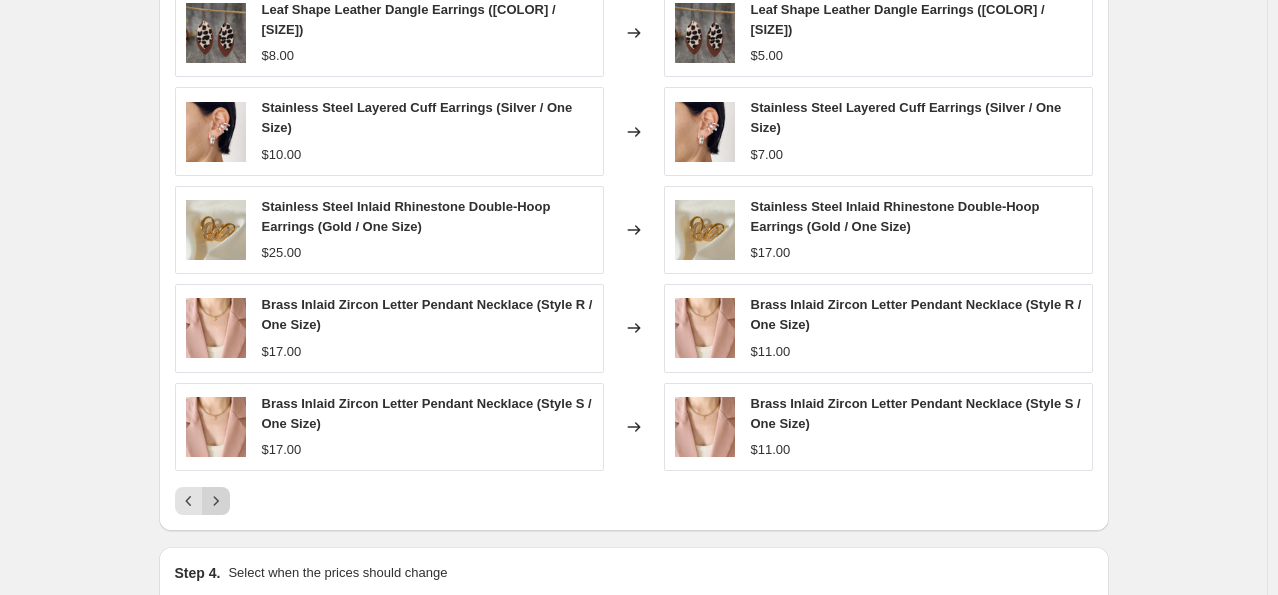 click 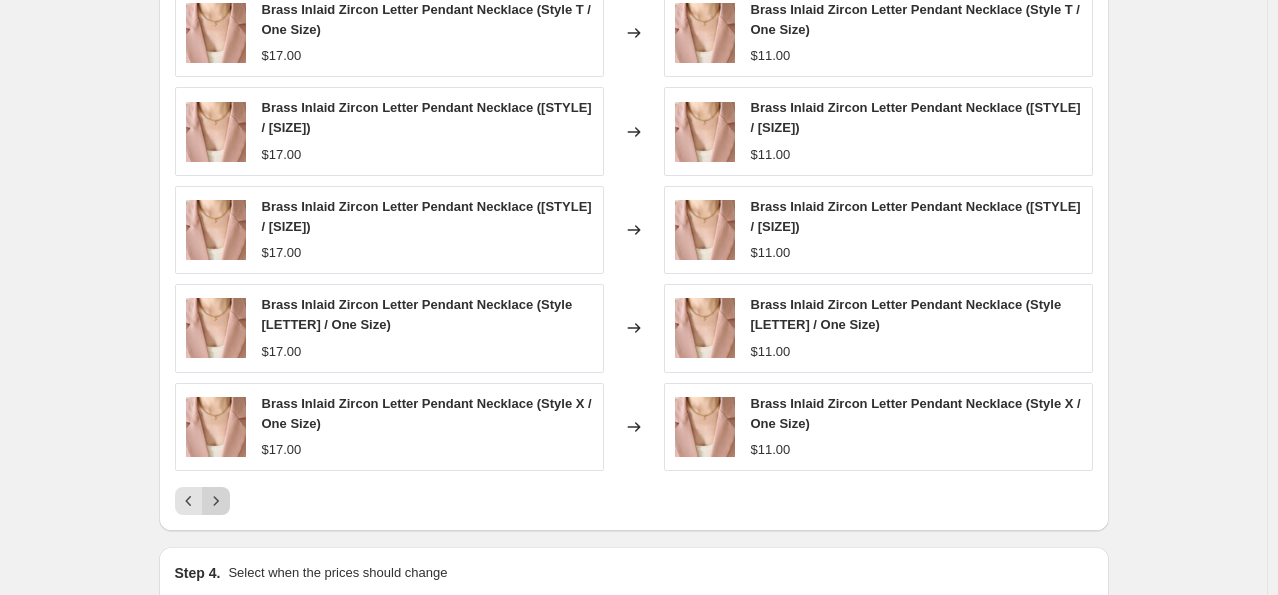click 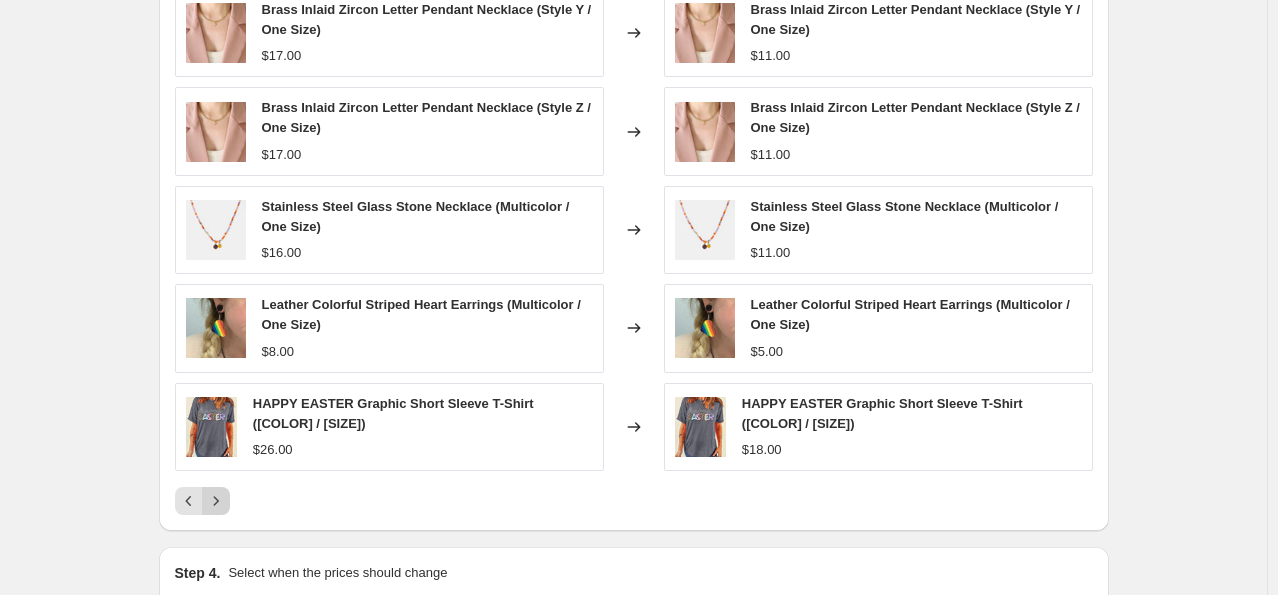 click 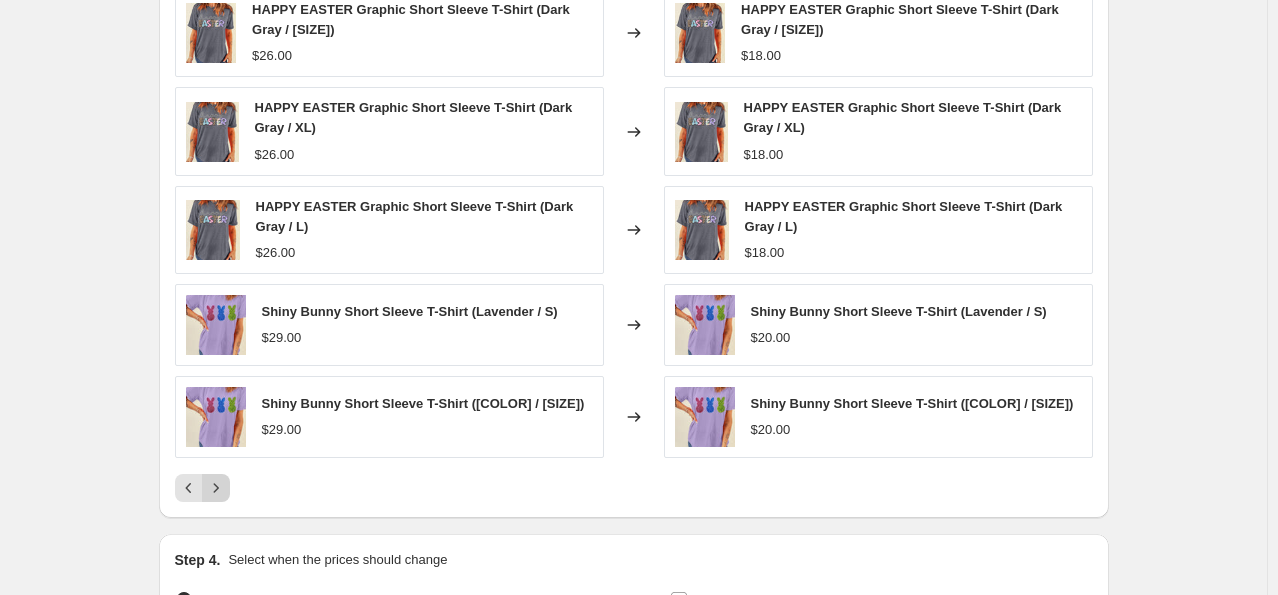 click 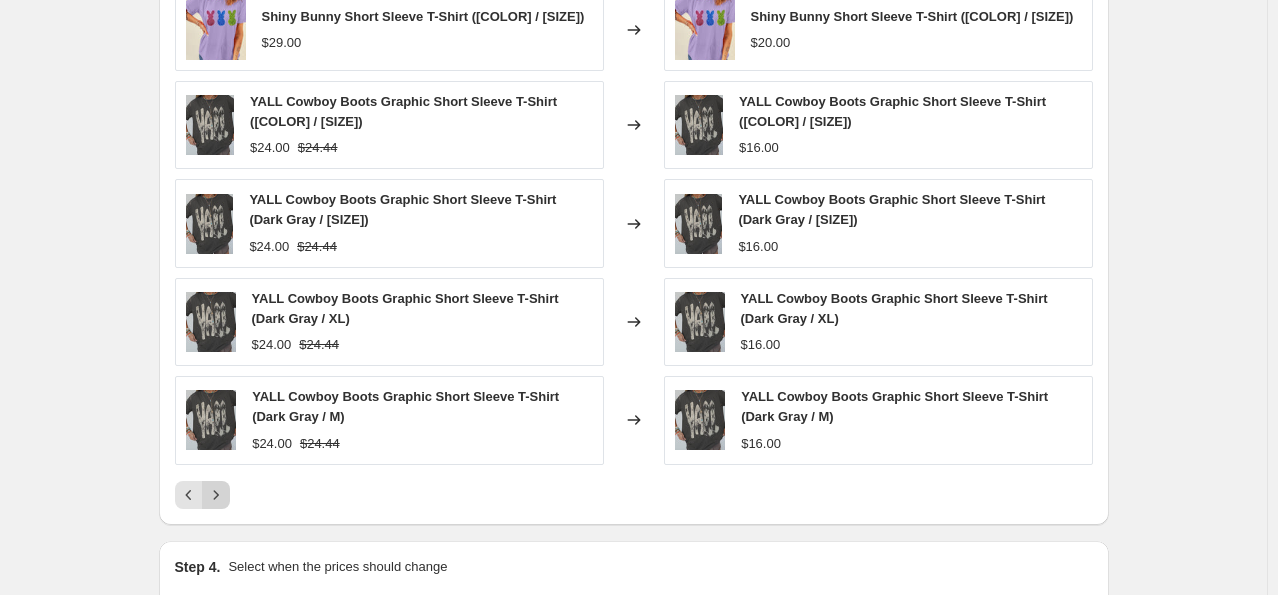 click 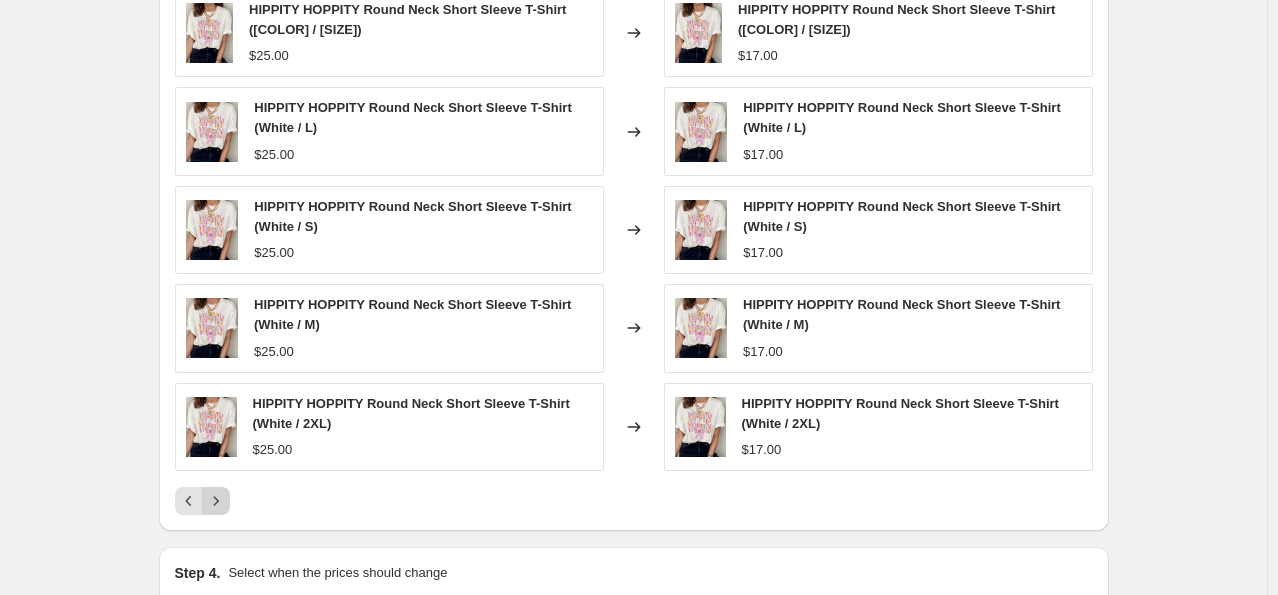click 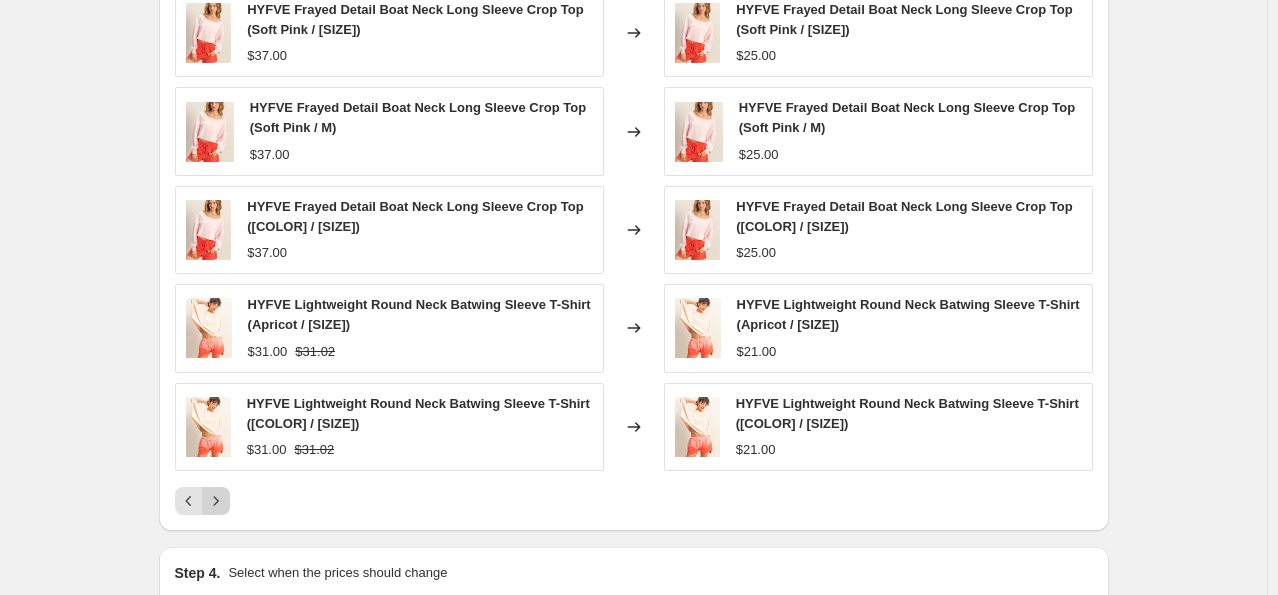 click 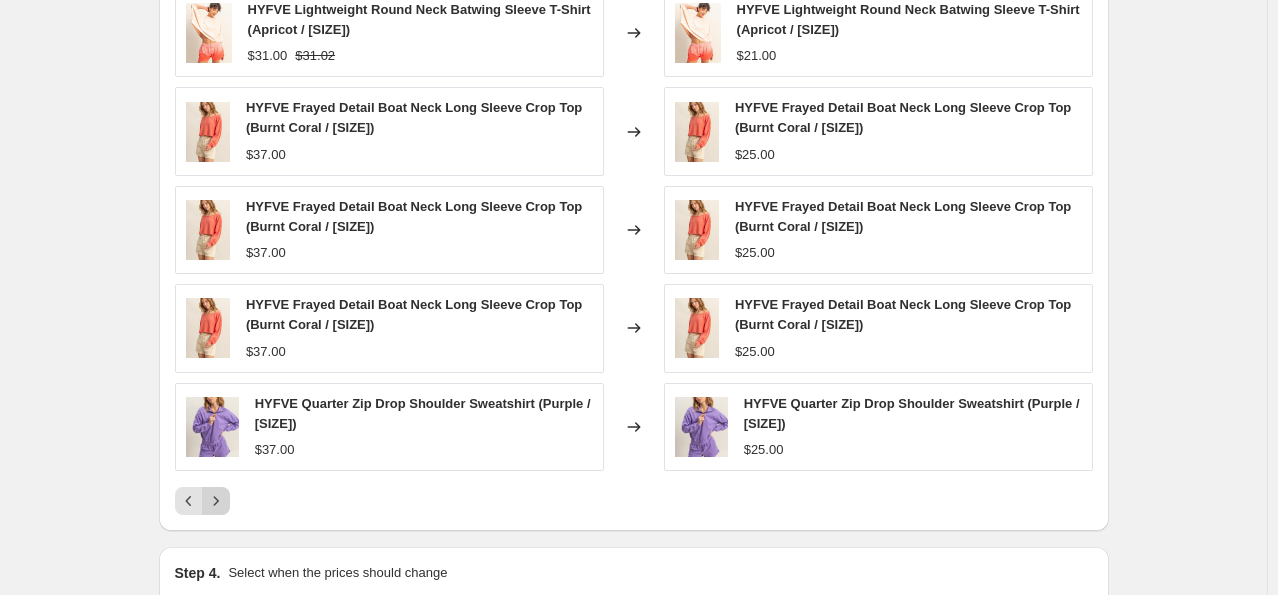 click 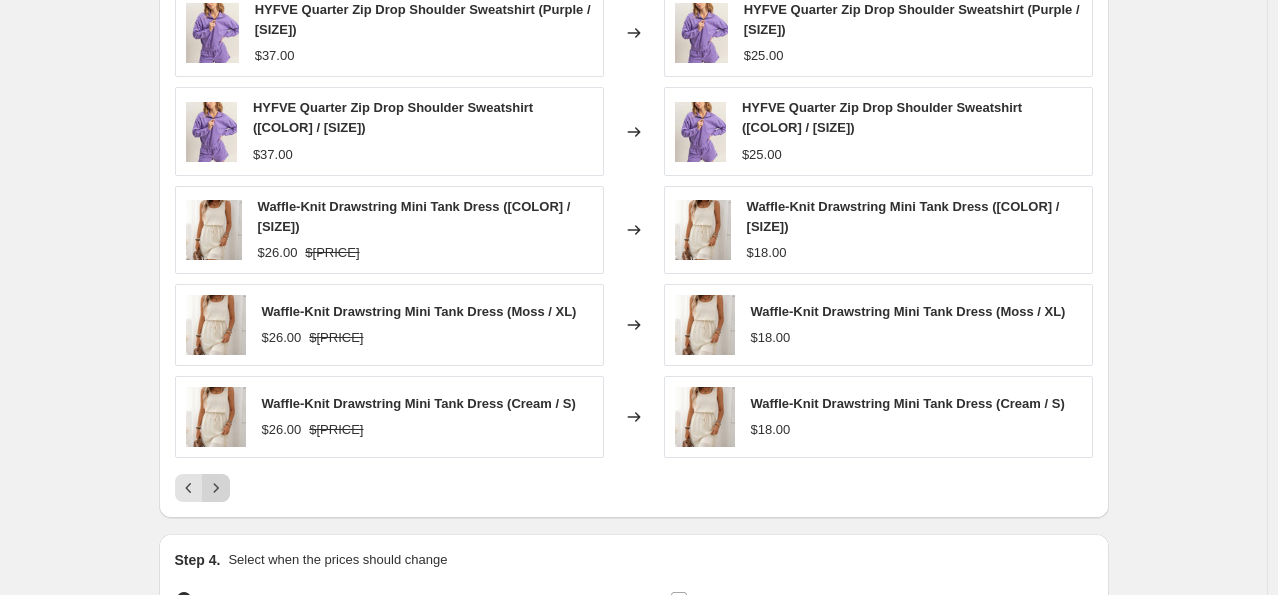 click 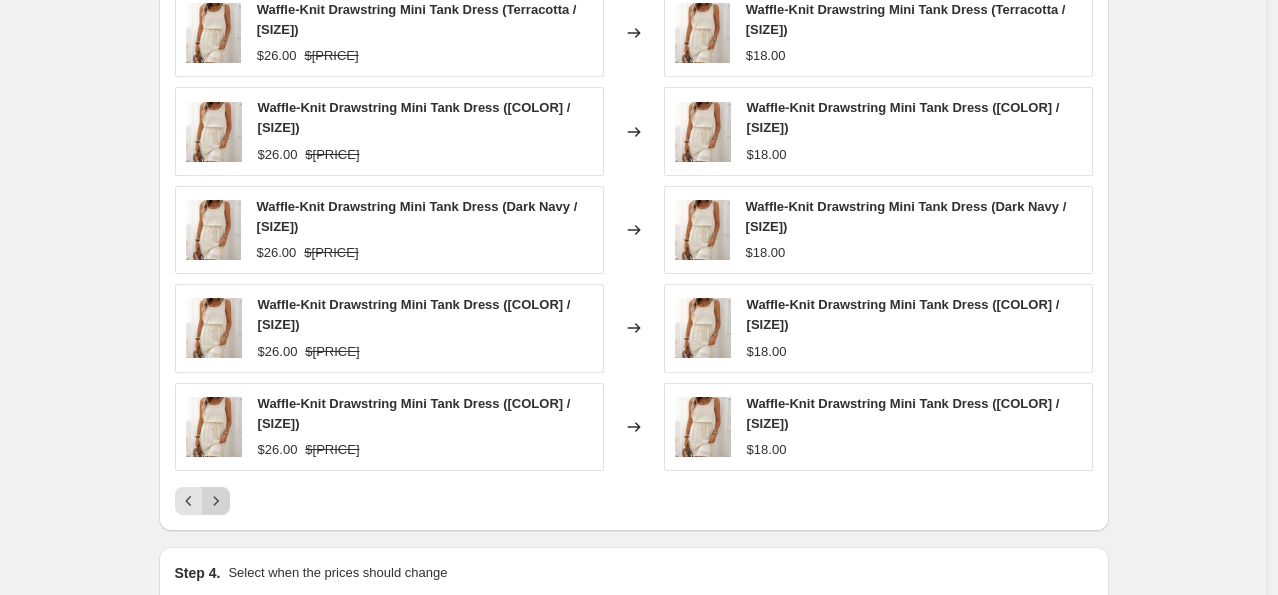 click 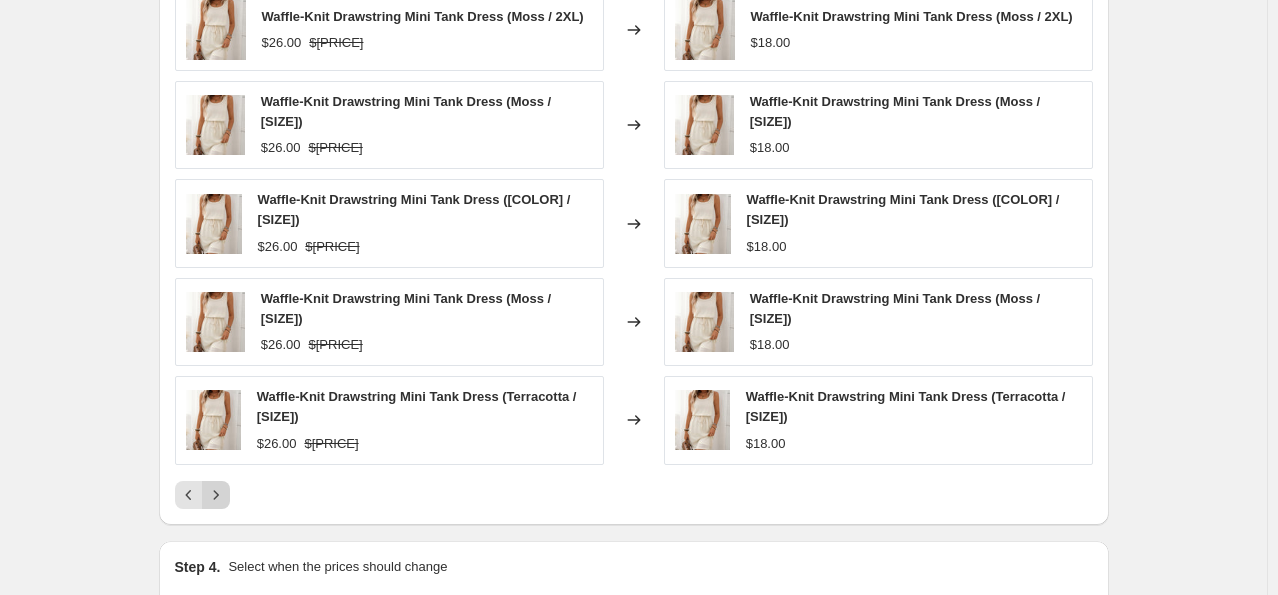 click 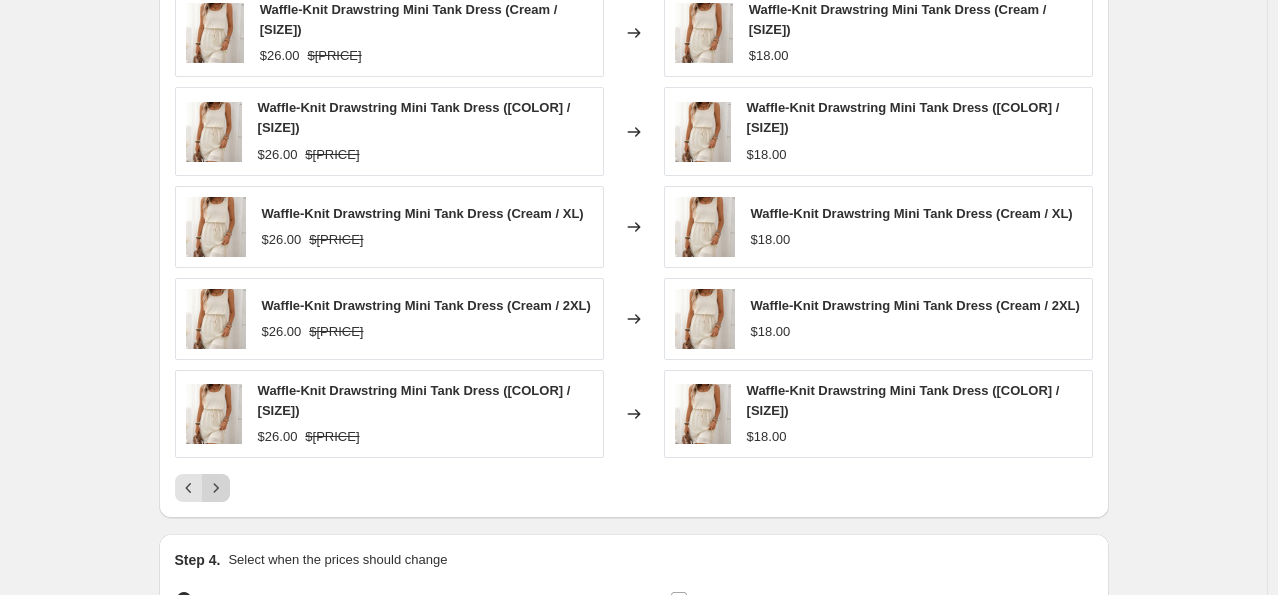 click 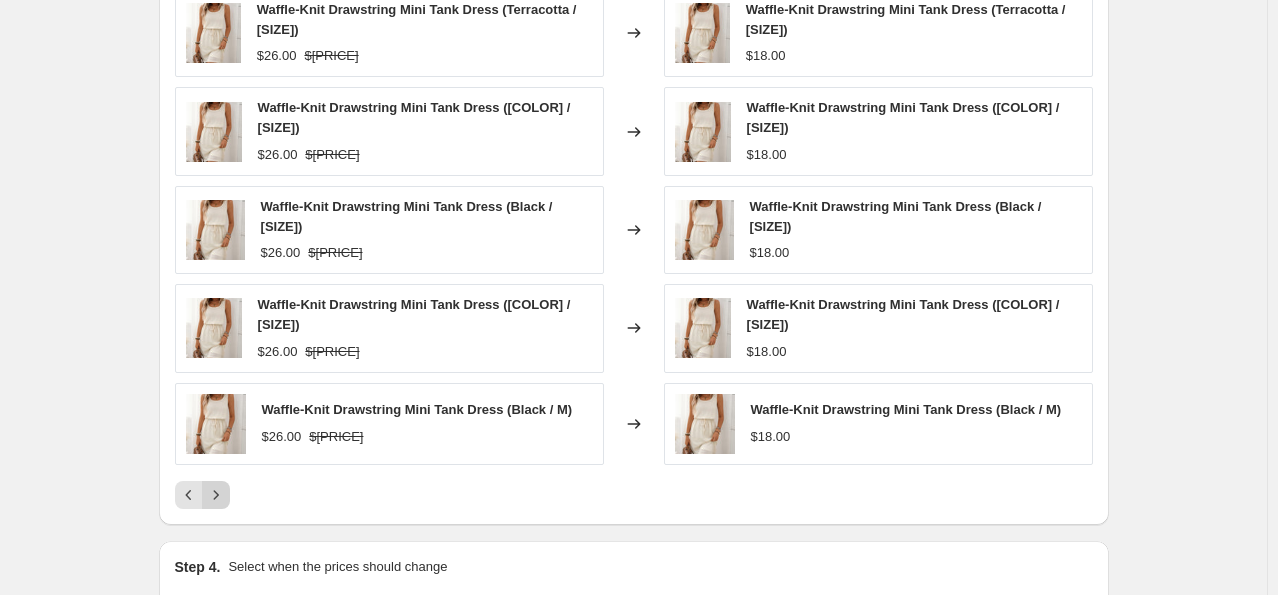click 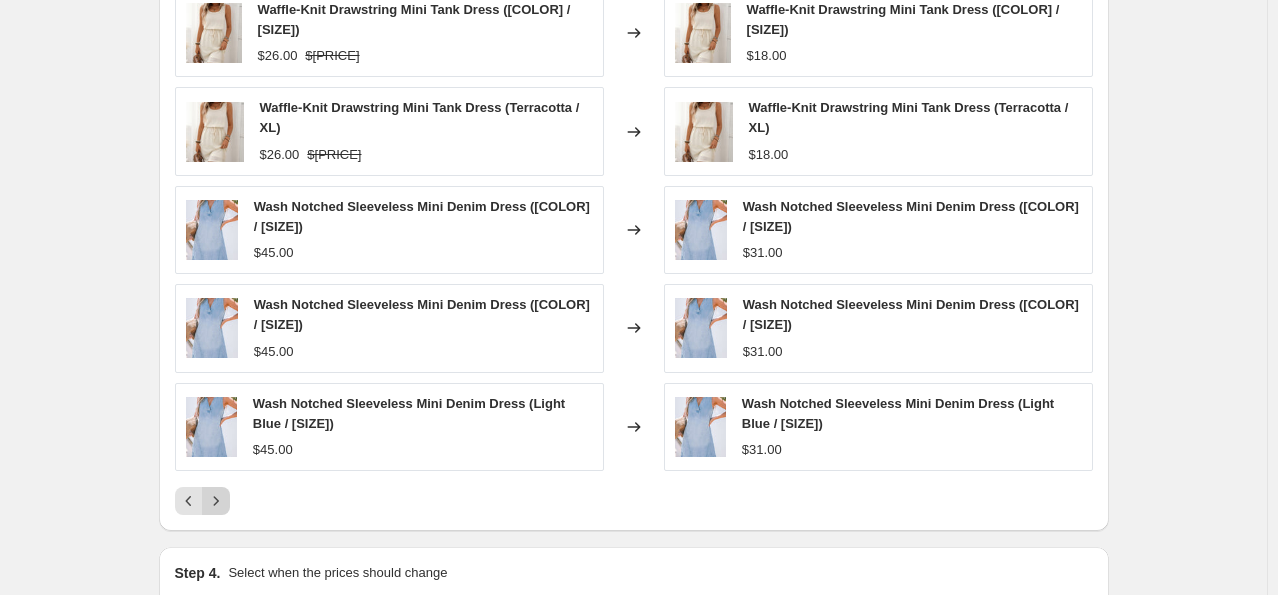 click 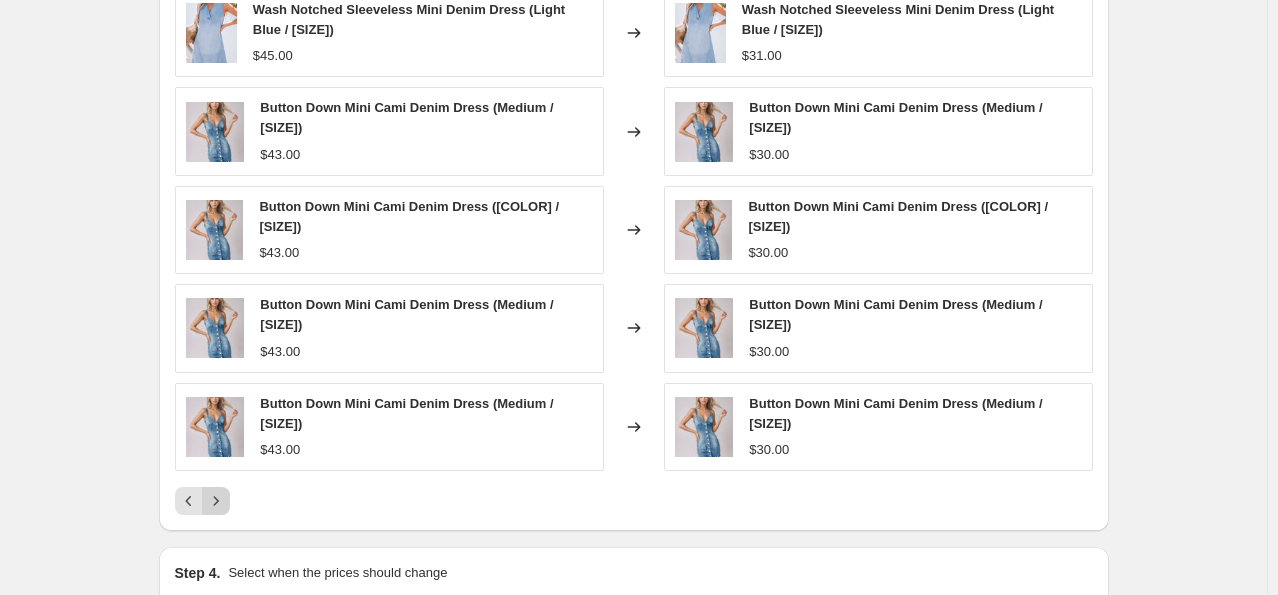 click 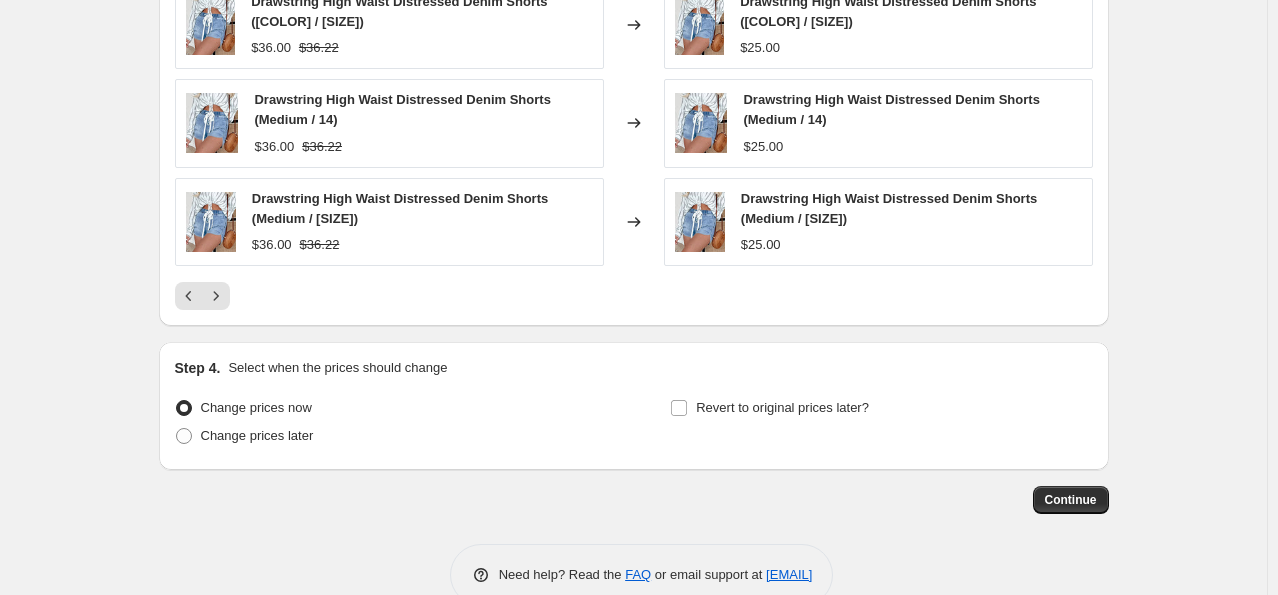 scroll, scrollTop: 1558, scrollLeft: 0, axis: vertical 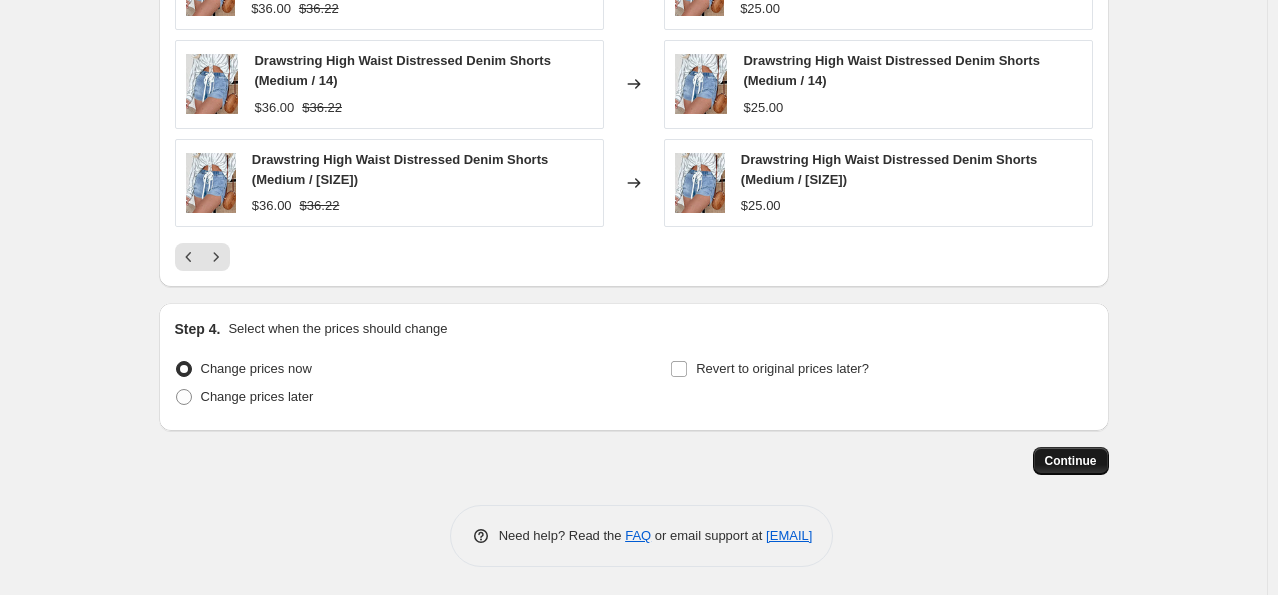 click on "Continue" at bounding box center (1071, 461) 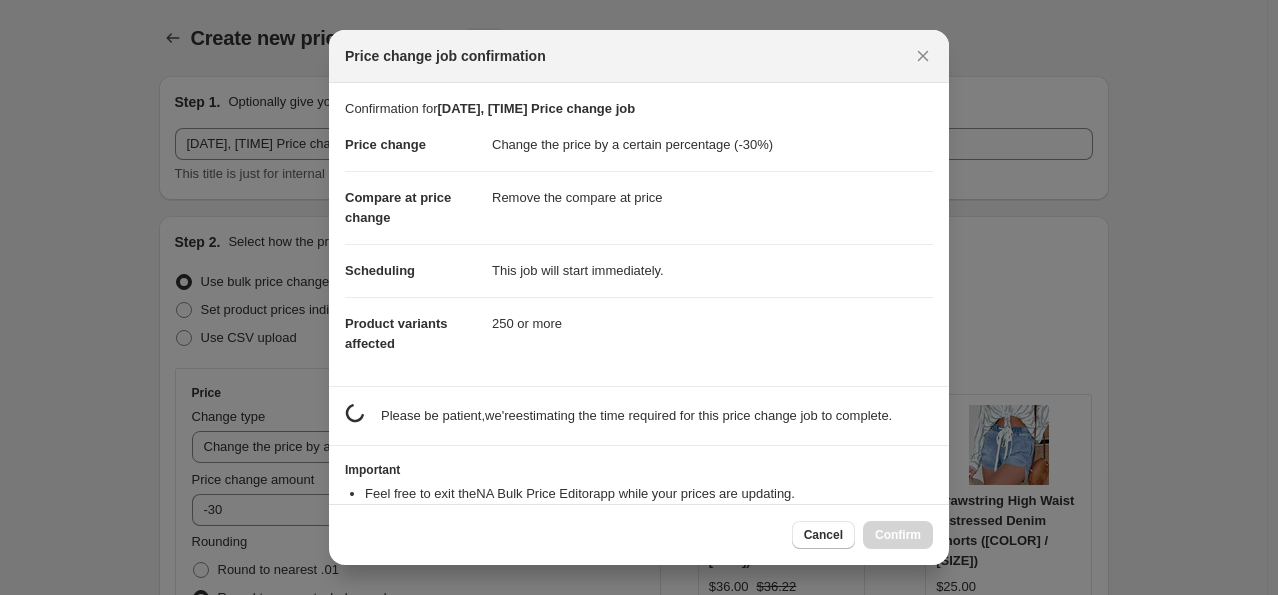 scroll, scrollTop: 0, scrollLeft: 0, axis: both 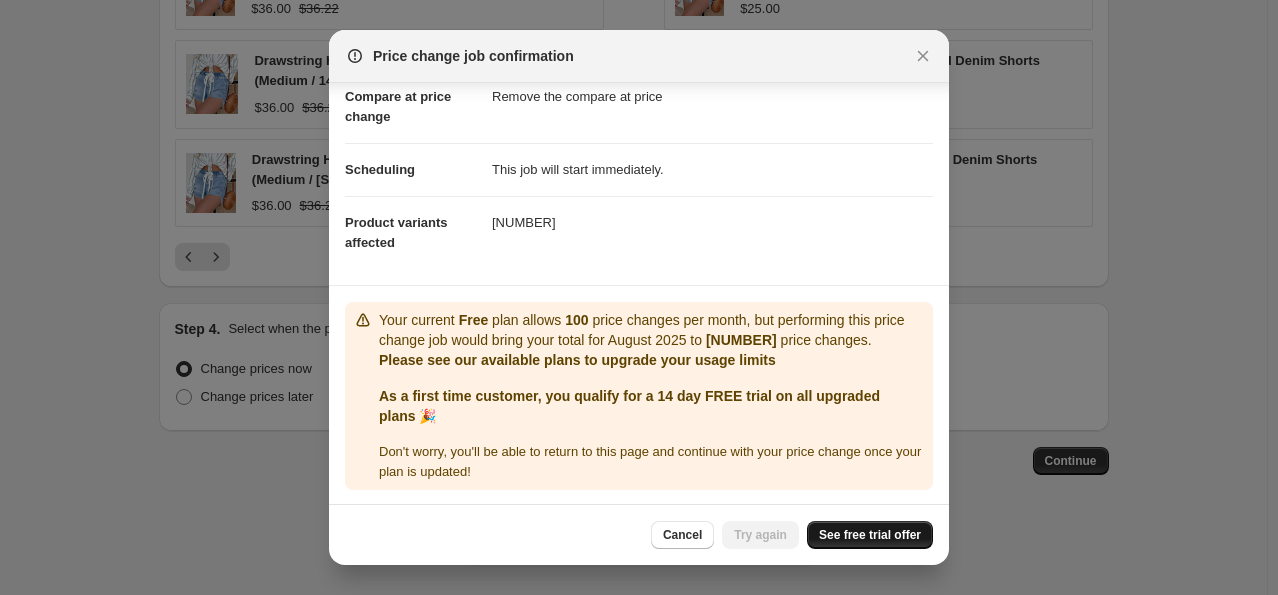 click on "See free trial offer" at bounding box center [870, 535] 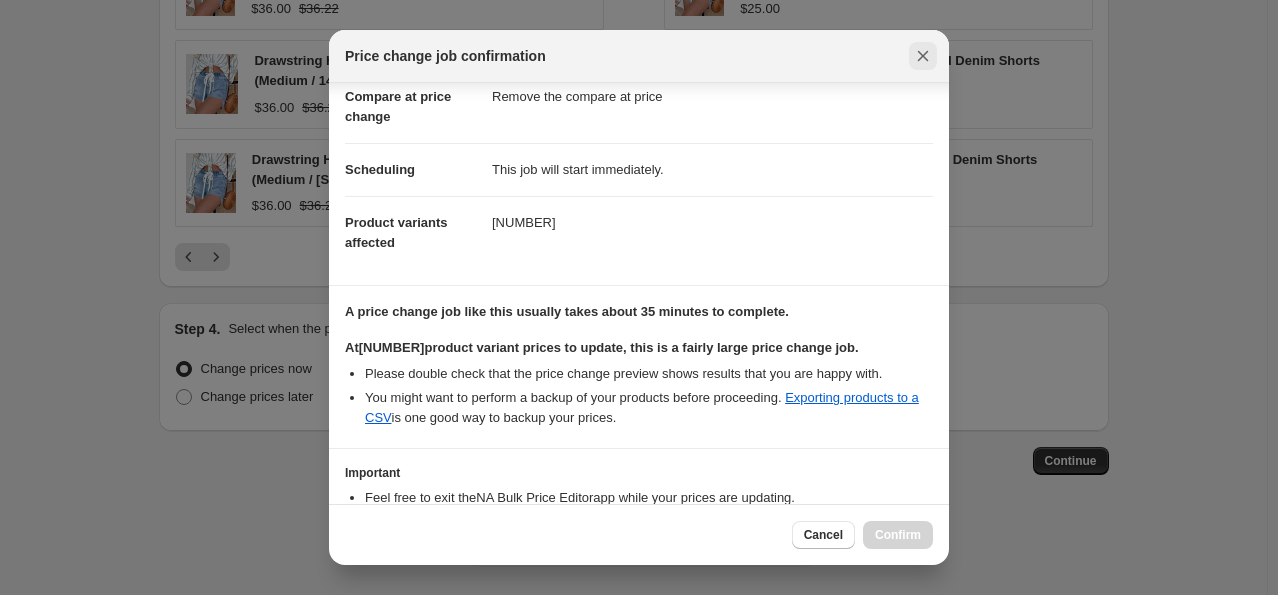 click 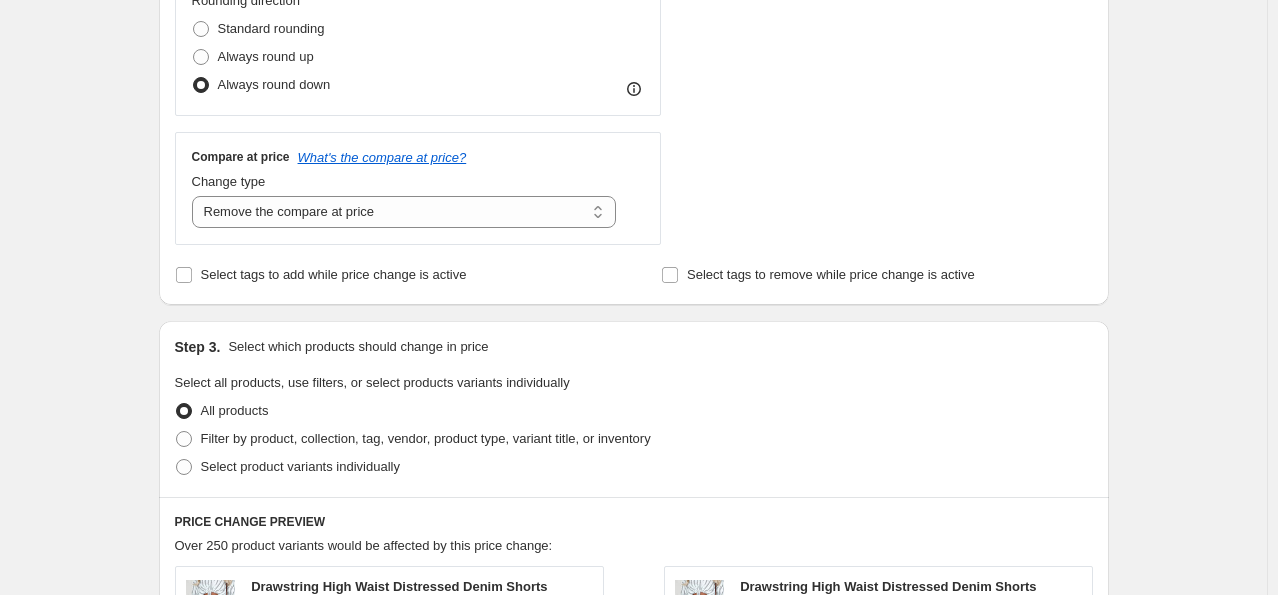 scroll, scrollTop: 736, scrollLeft: 0, axis: vertical 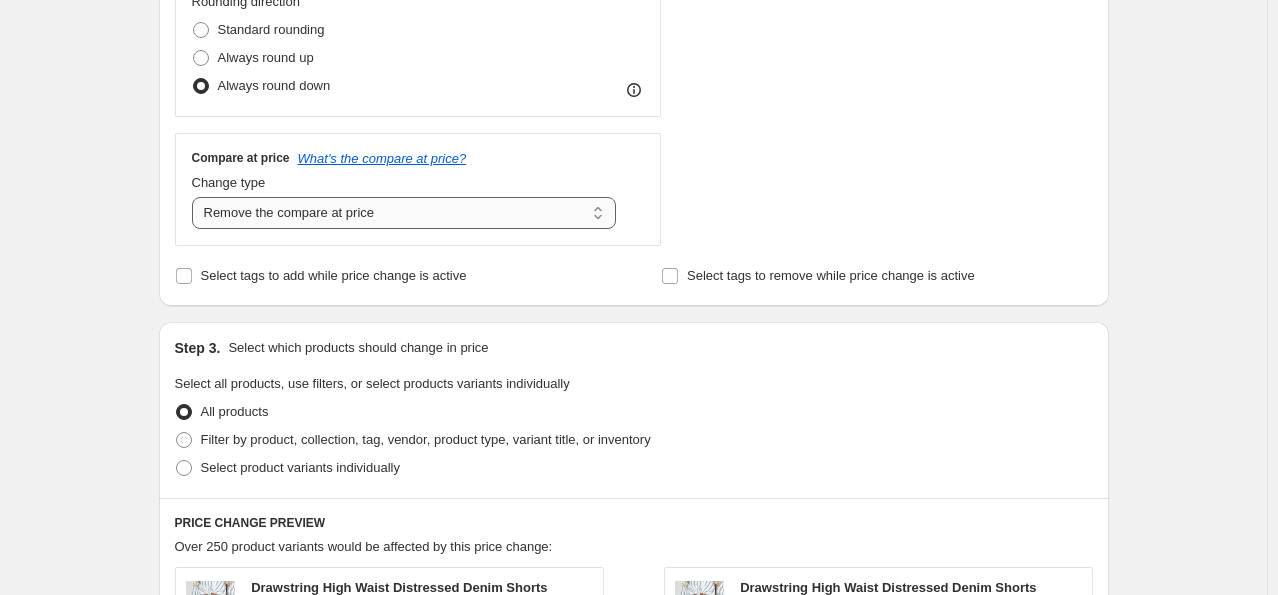 click on "Change the compare at price to the current price (sale) Change the compare at price to a certain amount Change the compare at price by a certain amount Change the compare at price by a certain percentage Change the compare at price by a certain amount relative to the actual price Change the compare at price by a certain percentage relative to the actual price Don't change the compare at price Remove the compare at price" at bounding box center (404, 213) 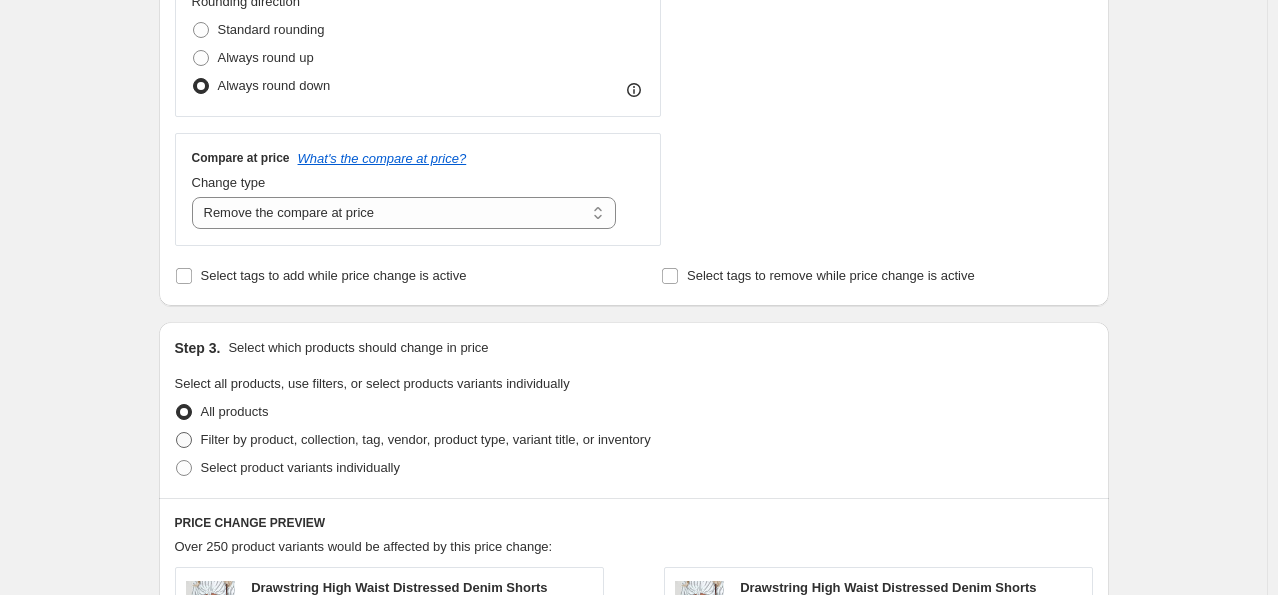 click on "Change the compare at price to the current price (sale) Change the compare at price to a certain amount Change the compare at price by a certain amount Change the compare at price by a certain percentage Change the compare at price by a certain amount relative to the actual price Change the compare at price by a certain percentage relative to the actual price Don't change the compare at price Remove the compare at price" at bounding box center [404, 213] 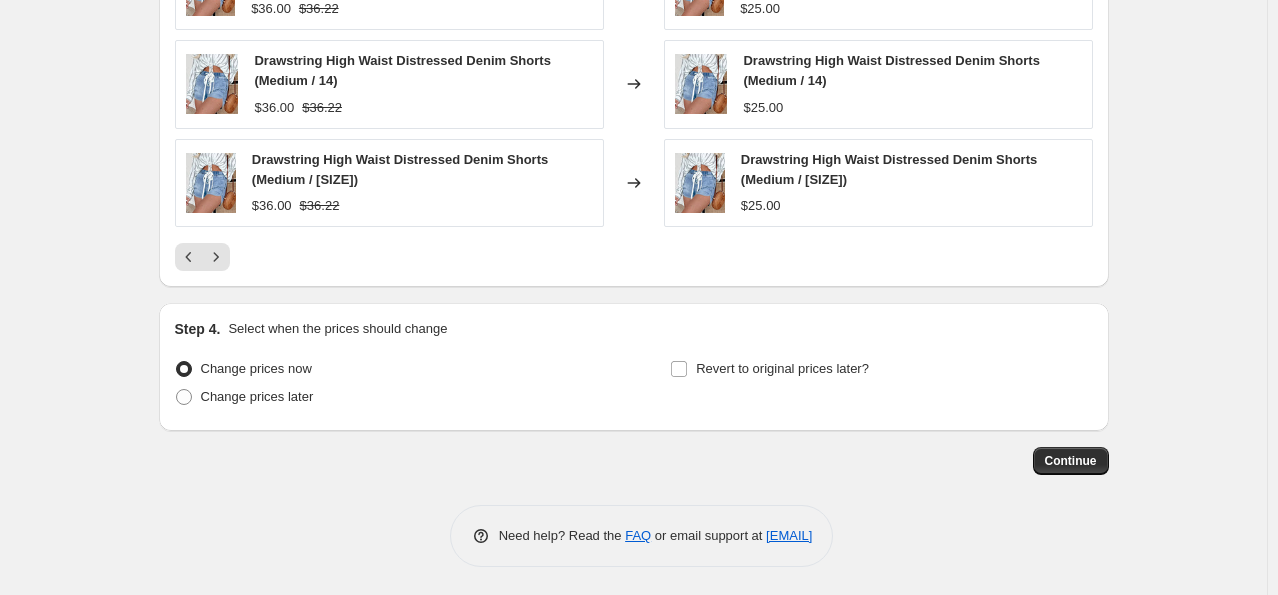 scroll, scrollTop: 1557, scrollLeft: 0, axis: vertical 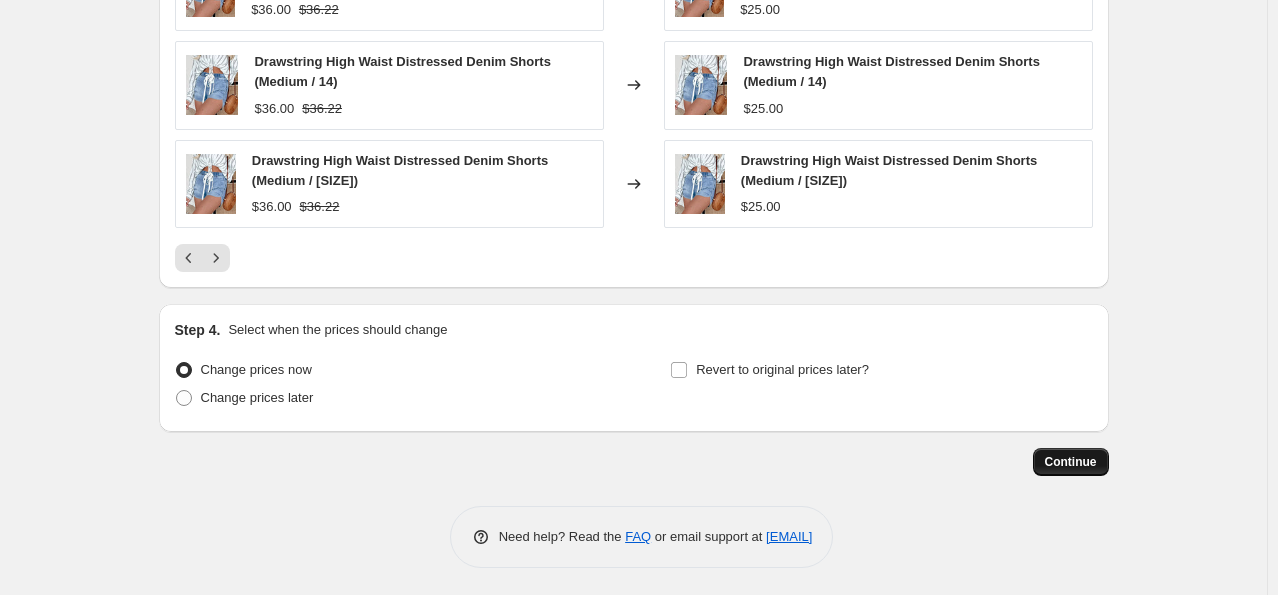 click on "Continue" at bounding box center (1071, 462) 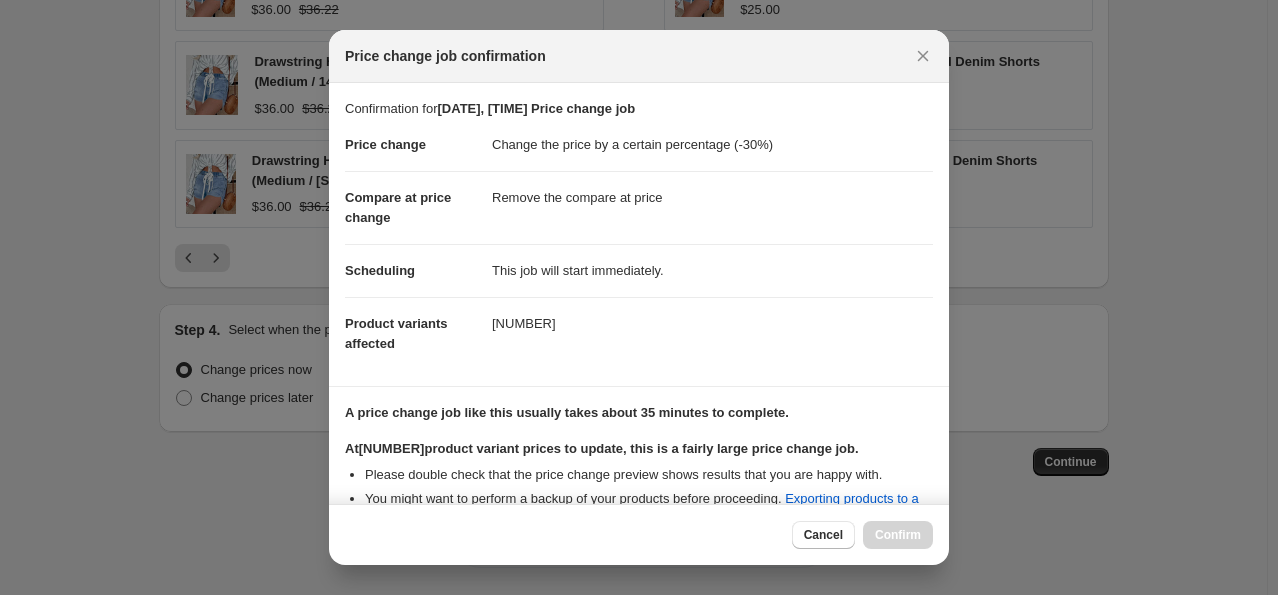 scroll, scrollTop: 232, scrollLeft: 0, axis: vertical 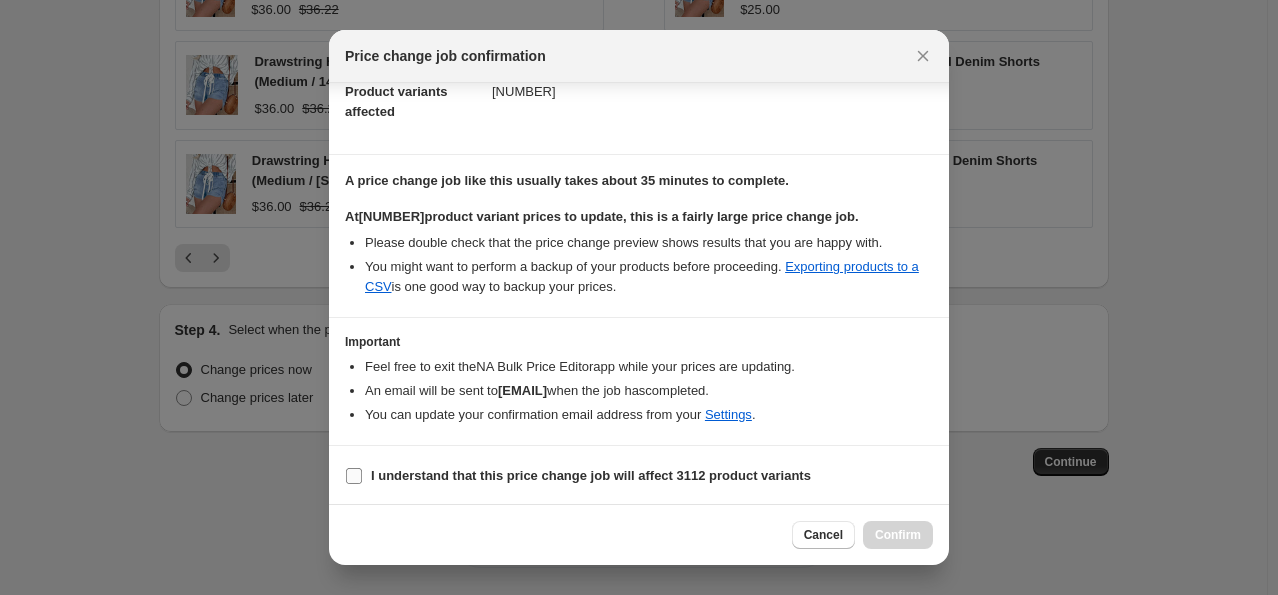 click on "I understand that this price change job will affect 3112 product variants" at bounding box center [354, 476] 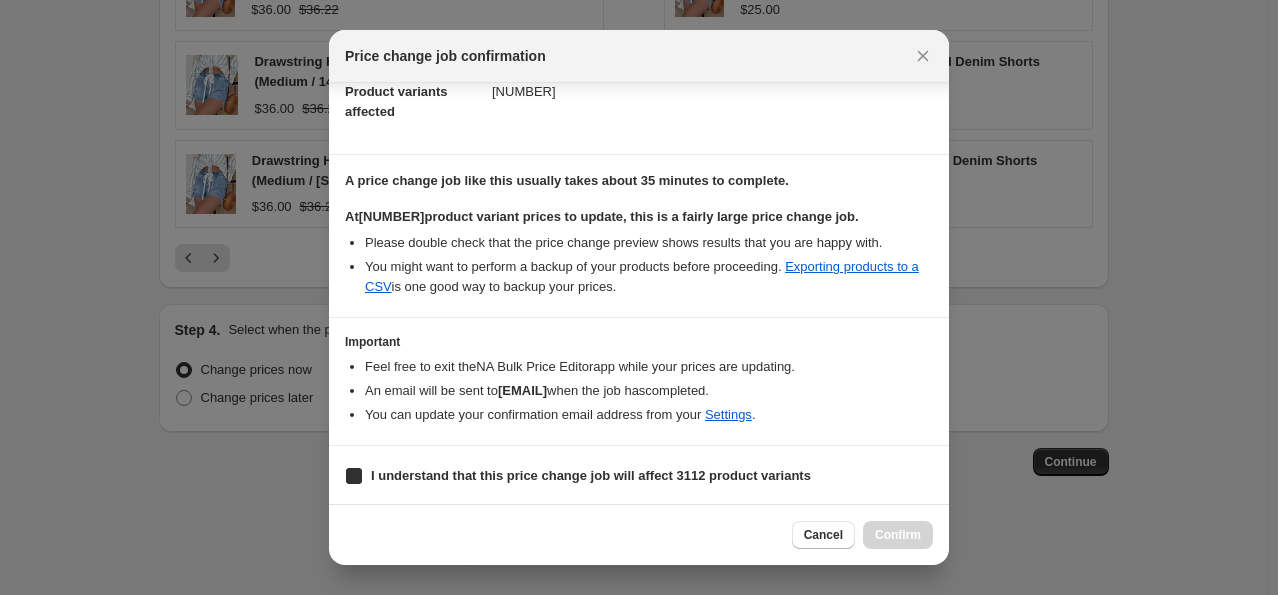 checkbox on "true" 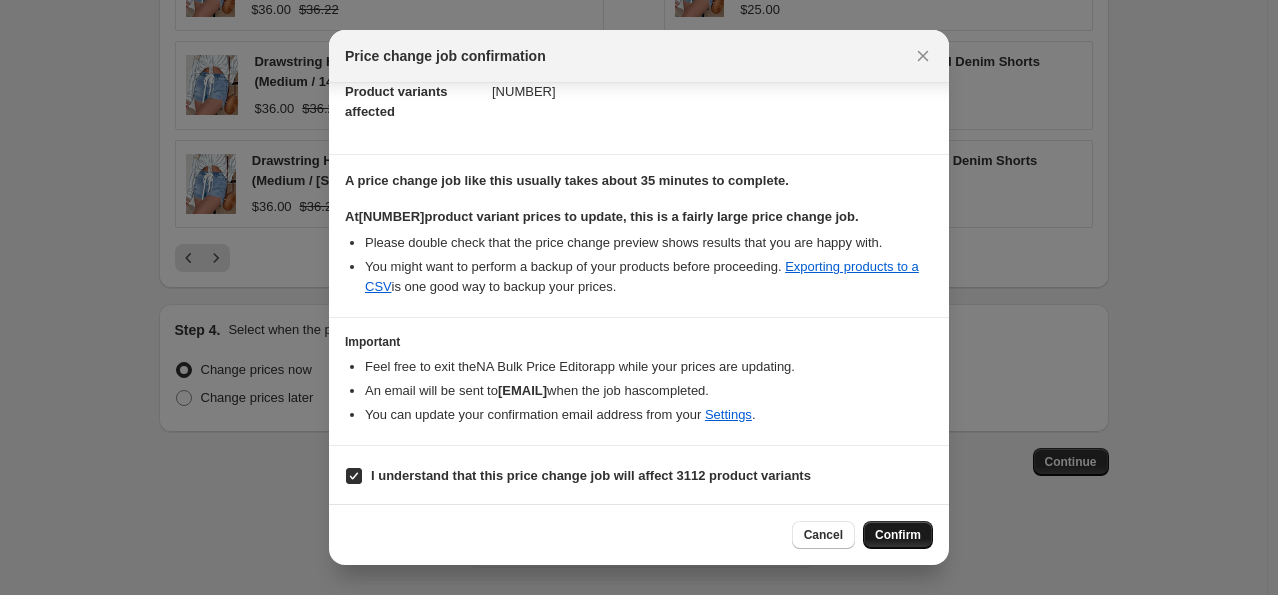click on "Confirm" at bounding box center [898, 535] 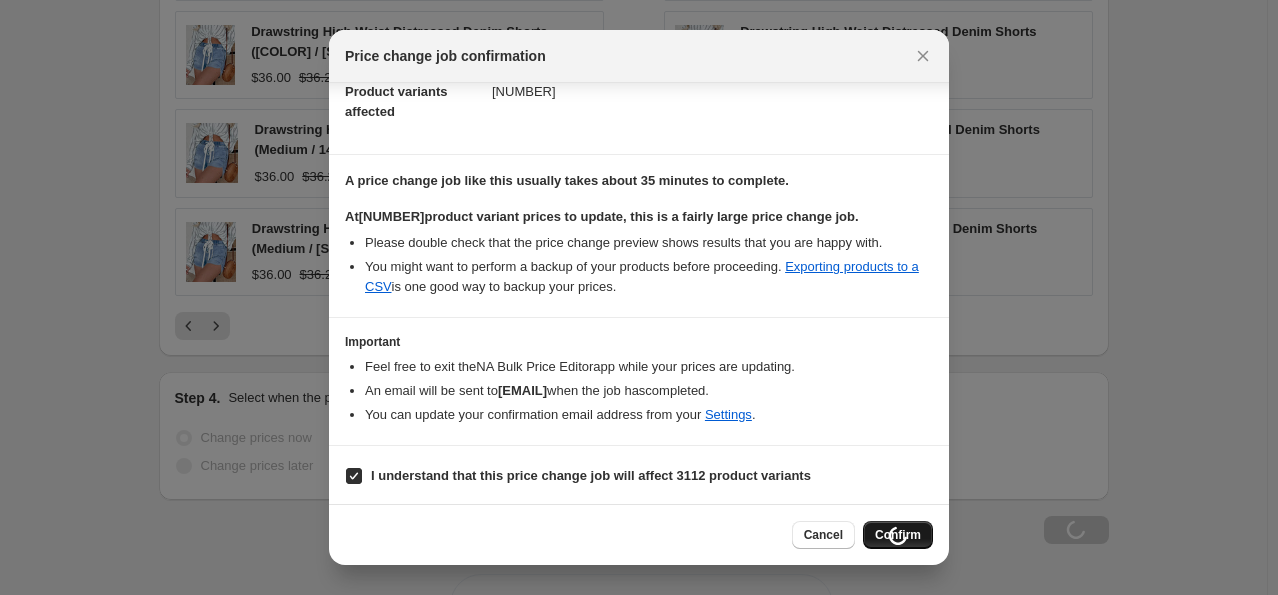 scroll, scrollTop: 1625, scrollLeft: 0, axis: vertical 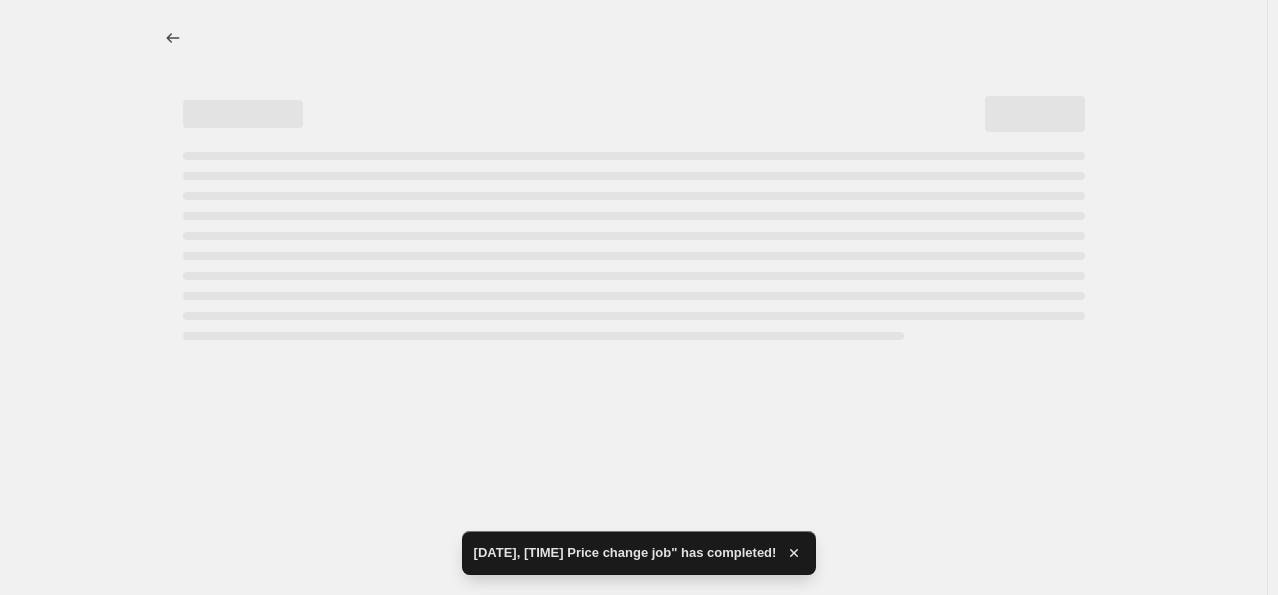 select on "percentage" 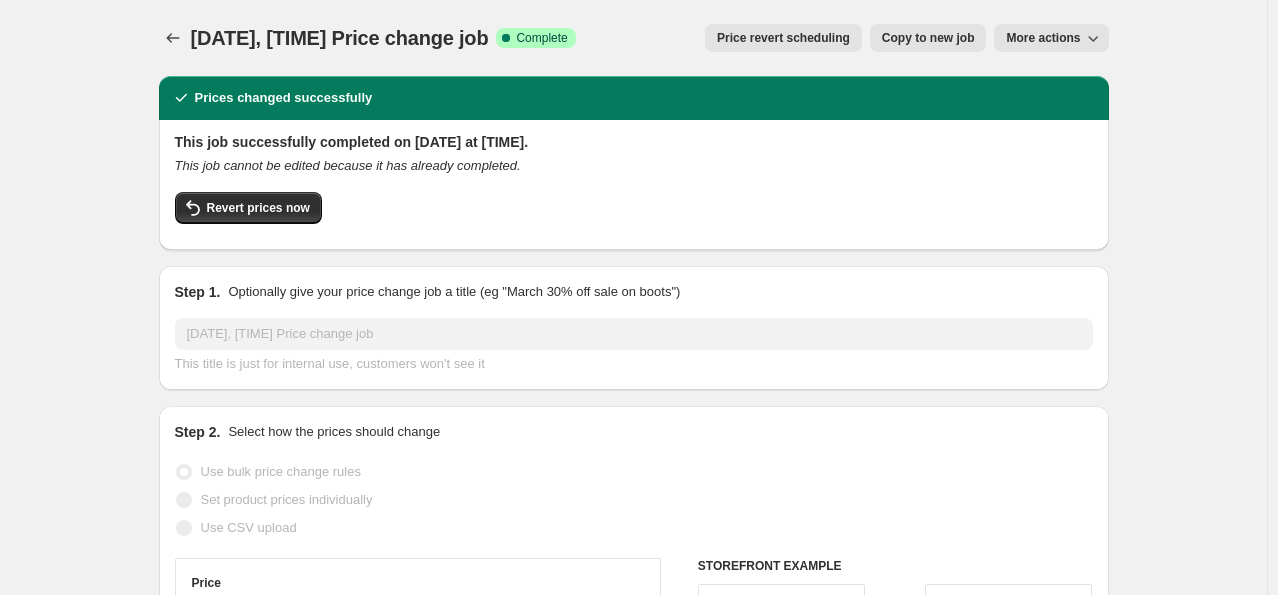 click on "[DATE], [TIME] Price change job. This page is ready [DATE], [TIME] Price change job Success Complete Complete Price revert scheduling Copy to new job Export Recap CSV Delete job More actions Price revert scheduling Copy to new job More actions Prices changed successfully This job successfully completed on [DATE] at [TIME]. This job cannot be edited because it has already completed. Revert prices now Step 1. Optionally give your price change job a title (eg "March 30% off sale on boots") [DATE], [TIME] Price change job This title is just for internal use, customers won't see it Step 2. Select how the prices should change Use bulk price change rules Set product prices individually Use CSV upload Price Change type Change the price to a certain amount Change the price by a certain amount Change the price by a certain percentage Change the price to the current compare at price (price before sale) Change the price by a certain amount relative to the compare at price -30 Rounding" at bounding box center (633, 1088) 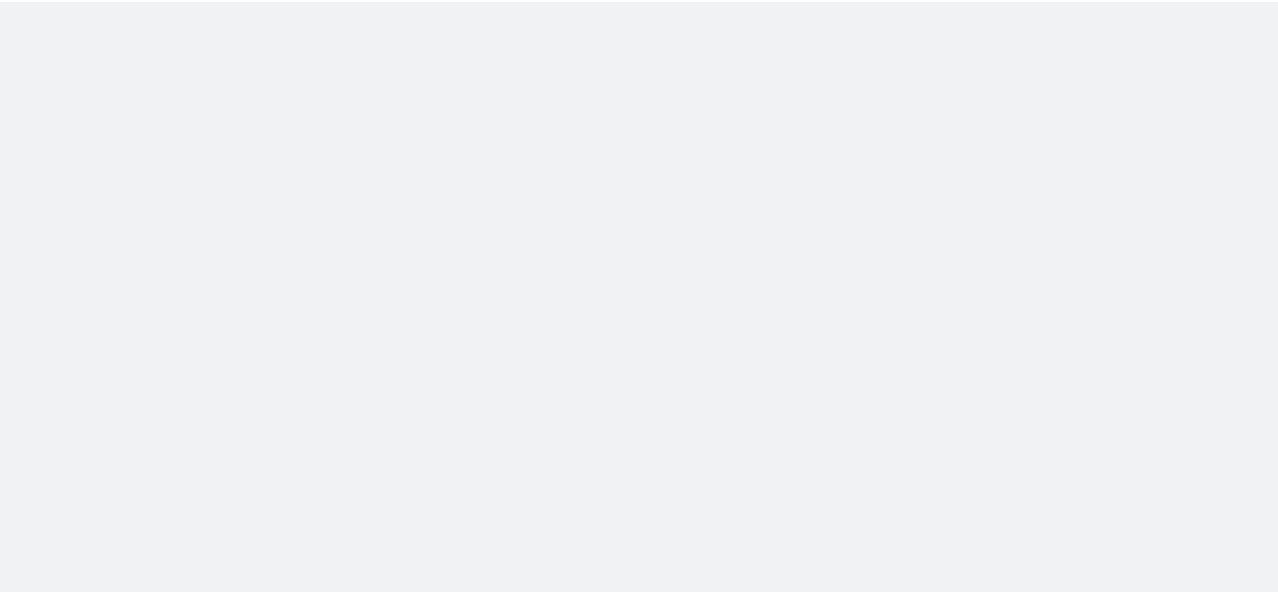 scroll, scrollTop: 0, scrollLeft: 0, axis: both 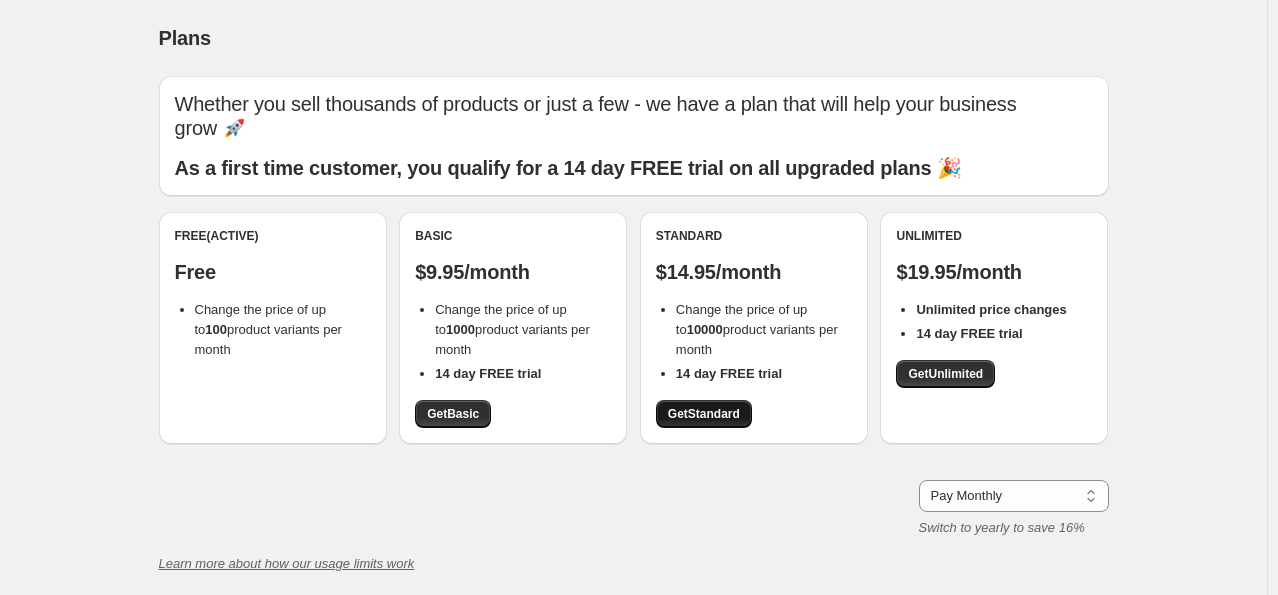 click on "Get  Standard" at bounding box center [704, 414] 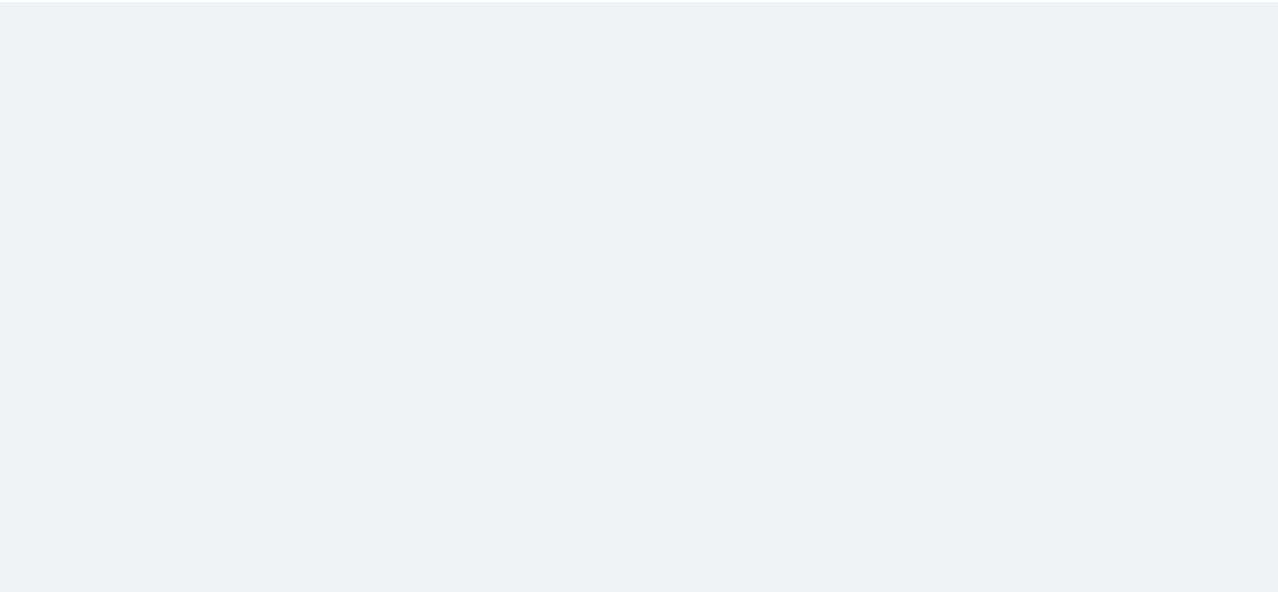 scroll, scrollTop: 0, scrollLeft: 0, axis: both 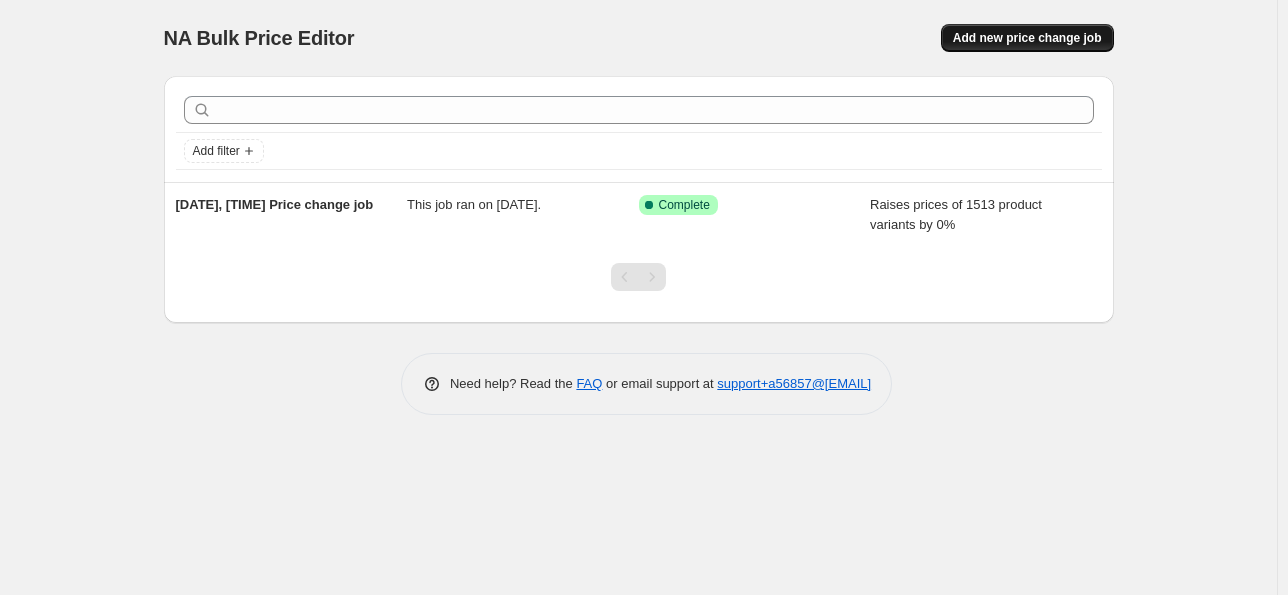 click on "Add new price change job" at bounding box center (1027, 38) 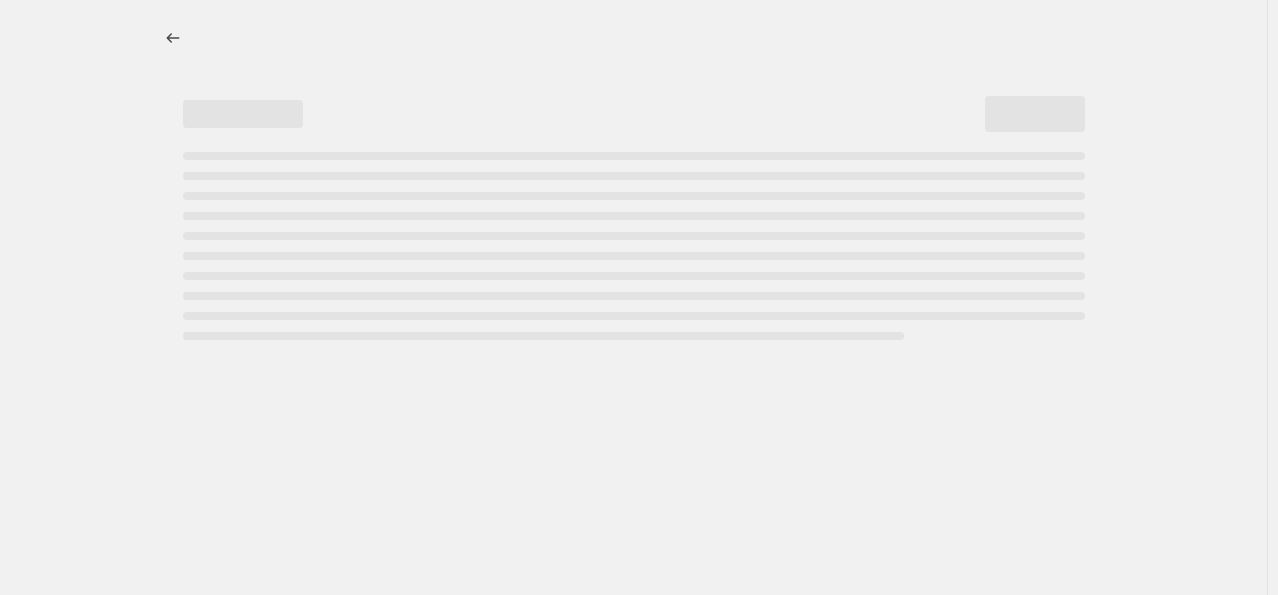 select on "percentage" 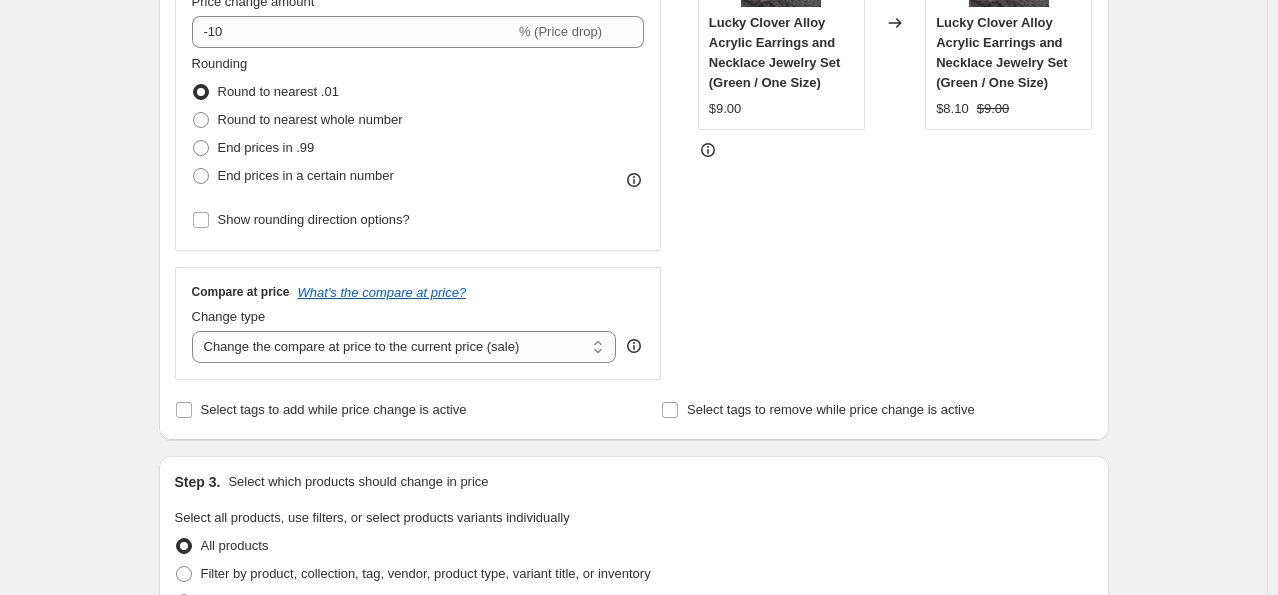 scroll, scrollTop: 419, scrollLeft: 0, axis: vertical 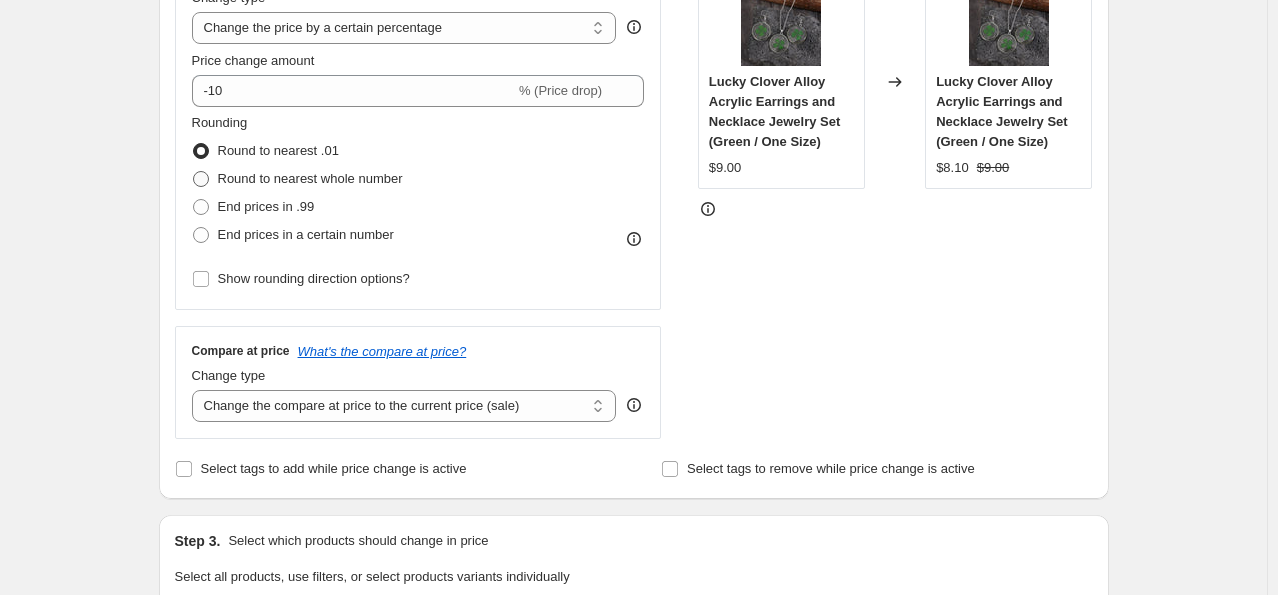 click at bounding box center (201, 179) 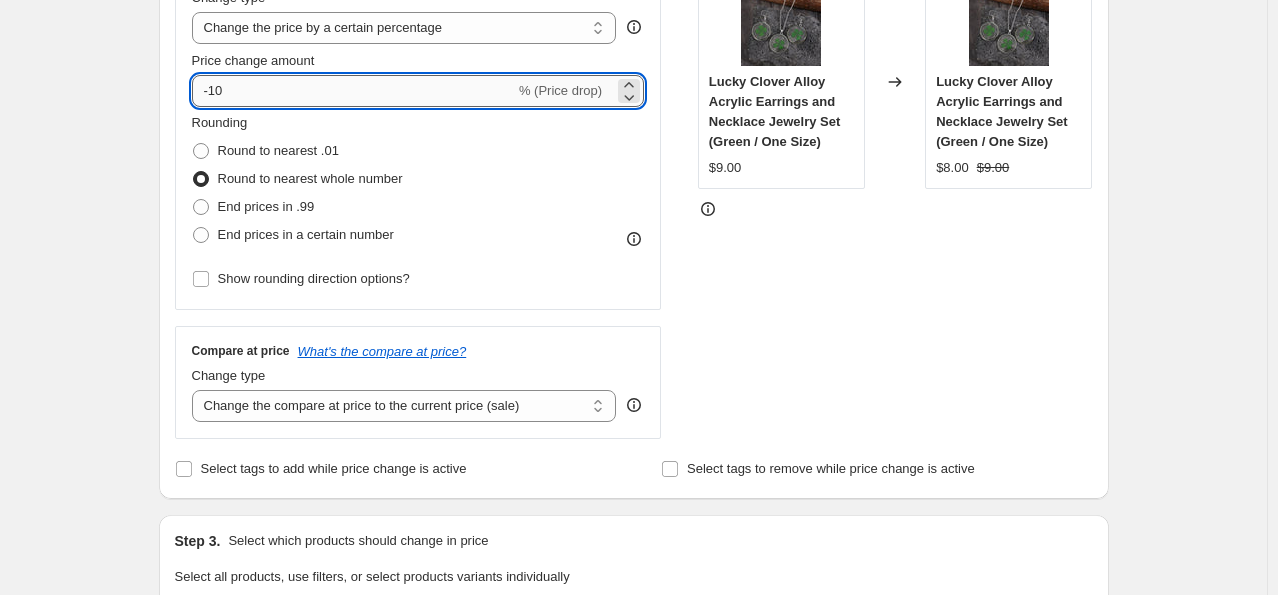 click on "-10" at bounding box center (353, 91) 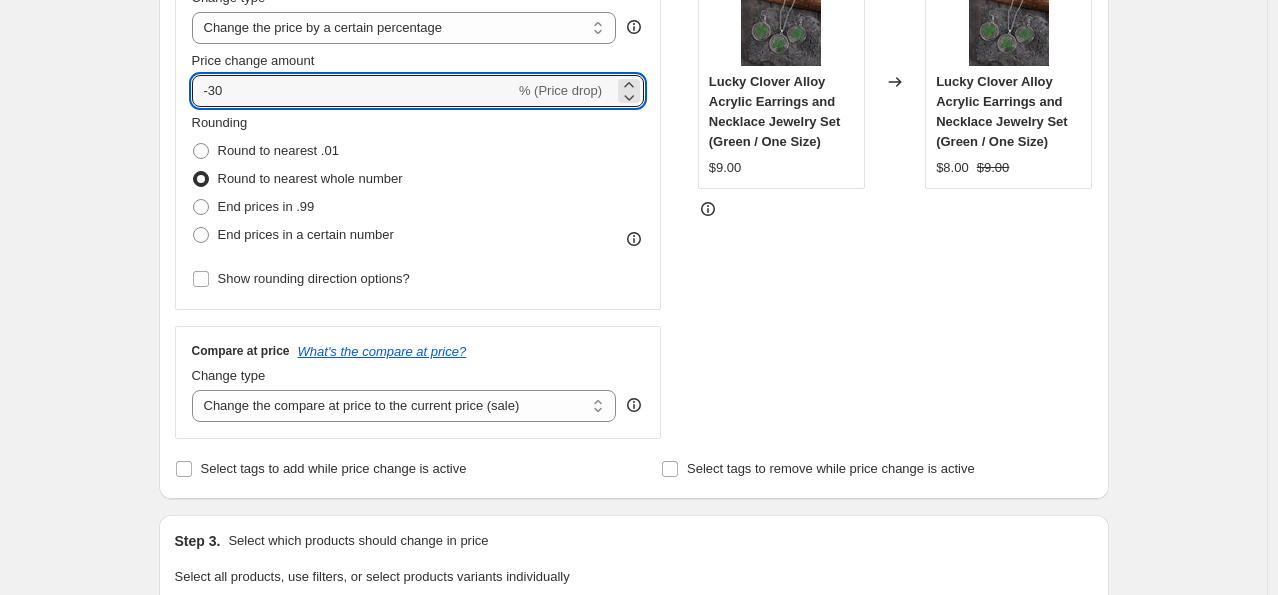 type on "-30" 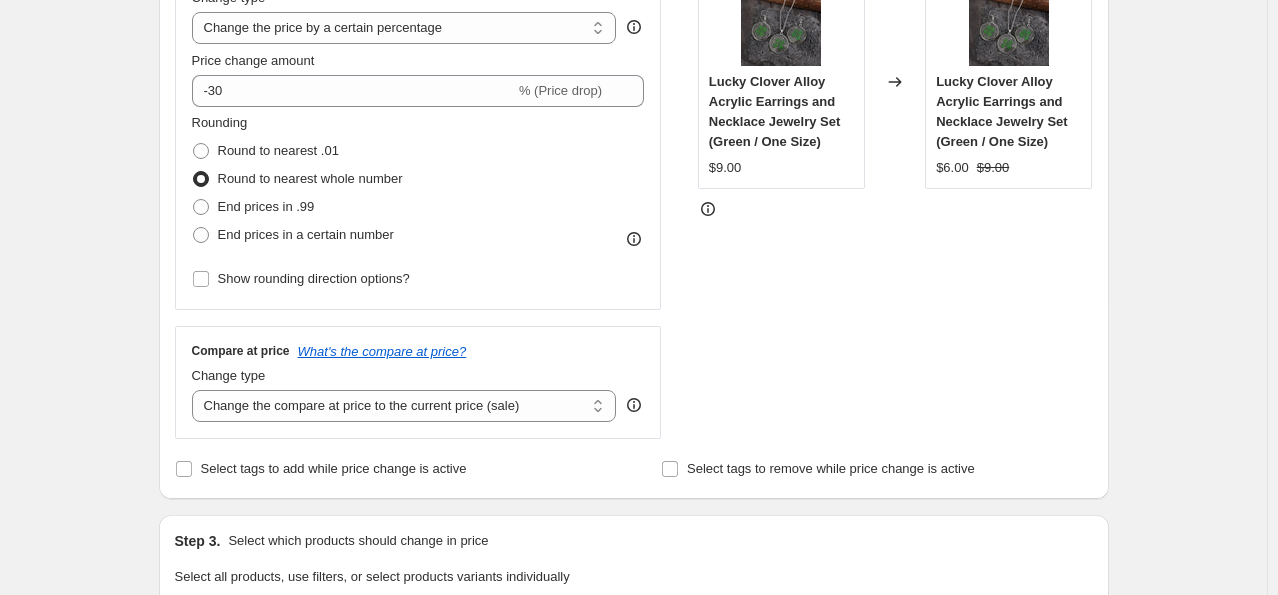 click on "Create new price change job. This page is ready Create new price change job Draft Step 1. Optionally give your price change job a title (eg "March 30% off sale on boots") Aug 3, 2025, 2:02:55 PM Price change job This title is just for internal use, customers won't see it Step 2. Select how the prices should change Use bulk price change rules Set product prices individually Use CSV upload Price Change type Change the price to a certain amount Change the price by a certain amount Change the price by a certain percentage Change the price to the current compare at price (price before sale) Change the price by a certain amount relative to the compare at price Change the price by a certain percentage relative to the compare at price Don't change the price Change the price by a certain percentage relative to the cost per item Change price to certain cost margin Change the price by a certain percentage Price change amount -30 % (Price drop) Rounding Round to nearest .01 Round to nearest whole number End prices in .99" at bounding box center [633, 596] 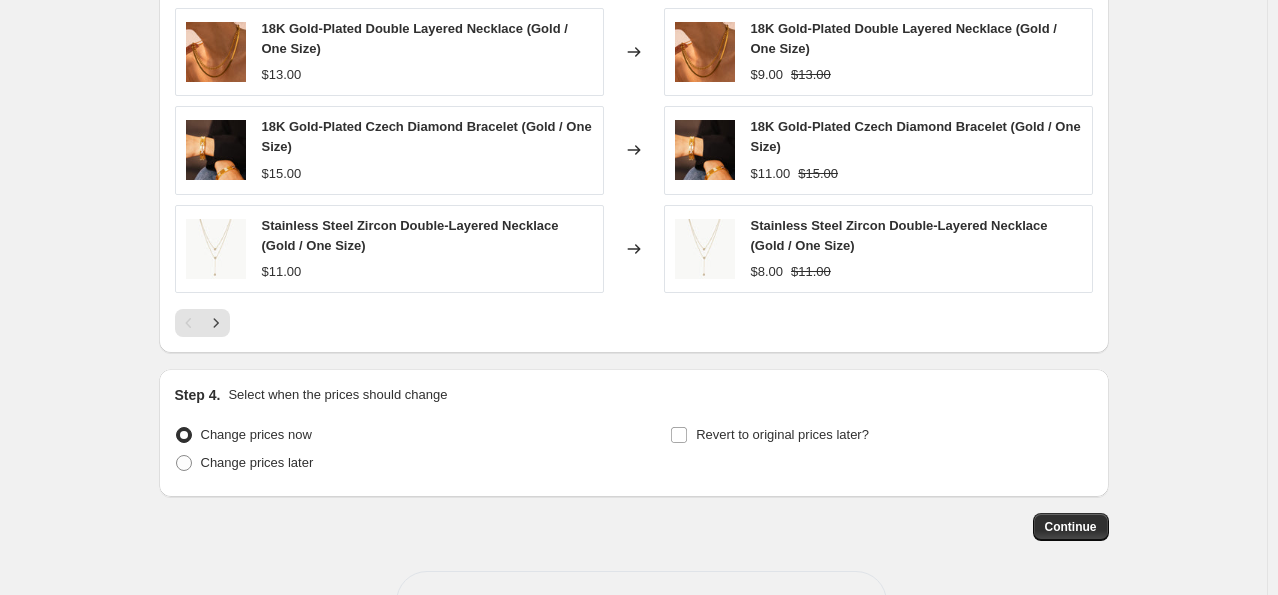 scroll, scrollTop: 1434, scrollLeft: 0, axis: vertical 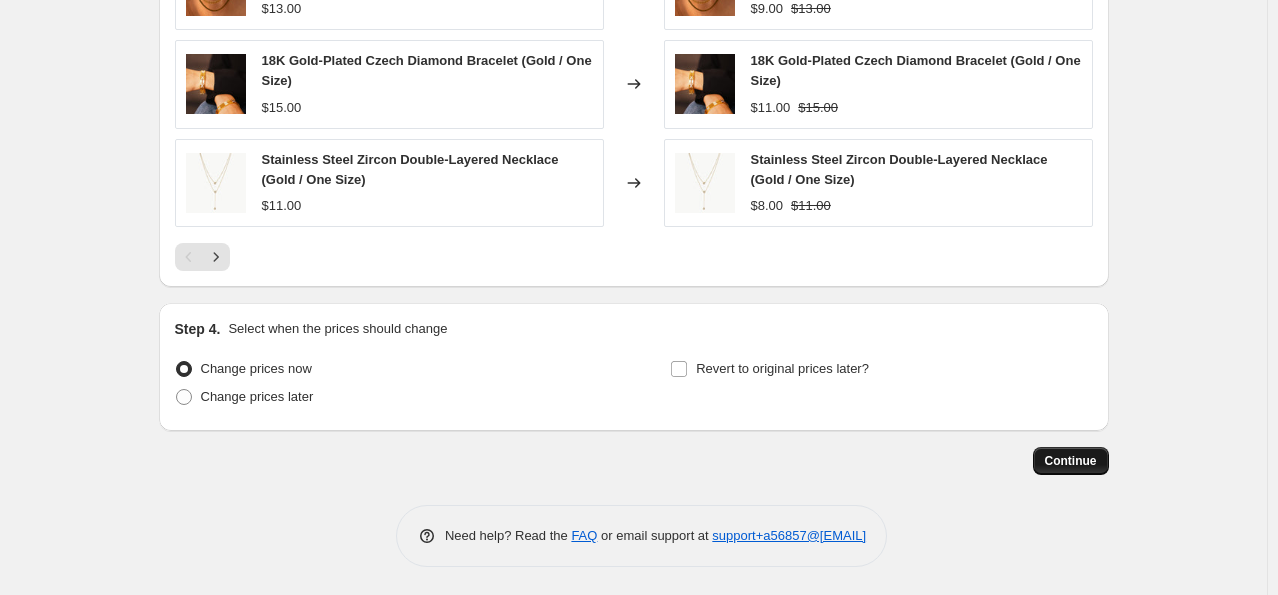 click on "Continue" at bounding box center (1071, 461) 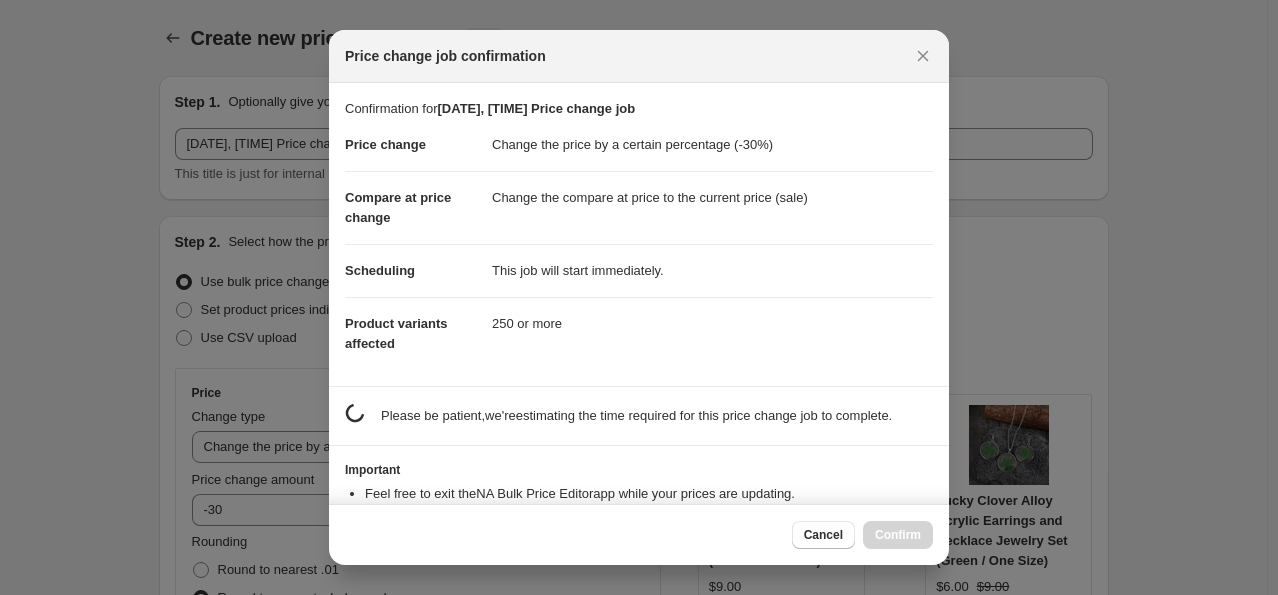 scroll, scrollTop: 0, scrollLeft: 0, axis: both 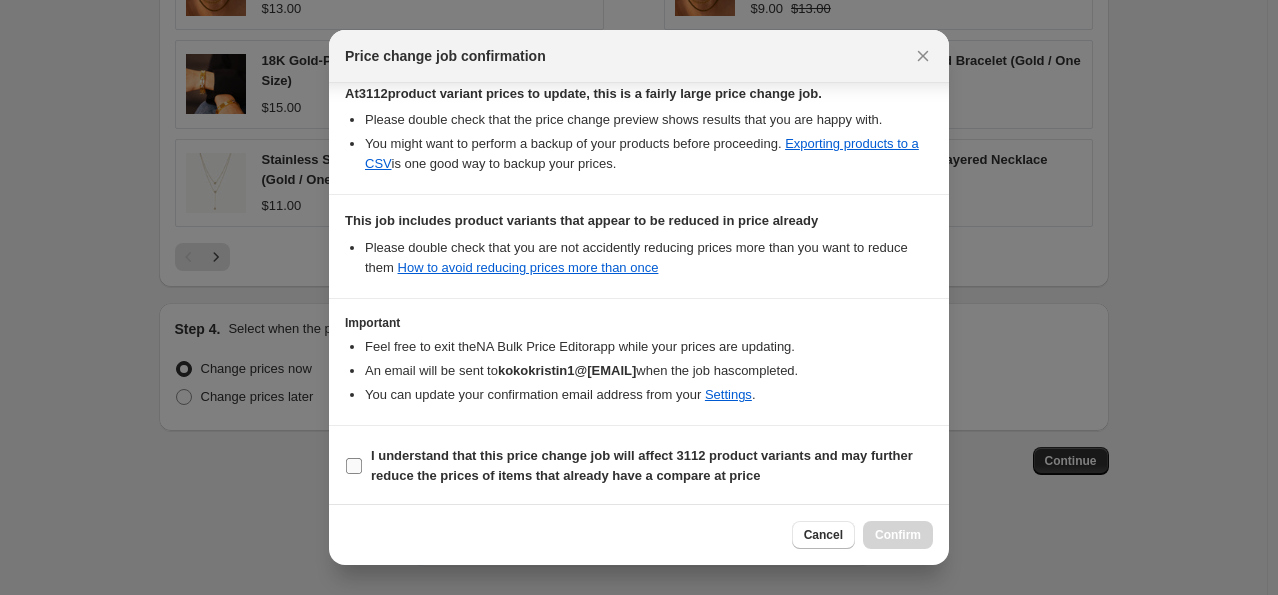 click on "I understand that this price change job will affect 3112 product variants and may further reduce the prices of items that already have a compare at price" at bounding box center (354, 466) 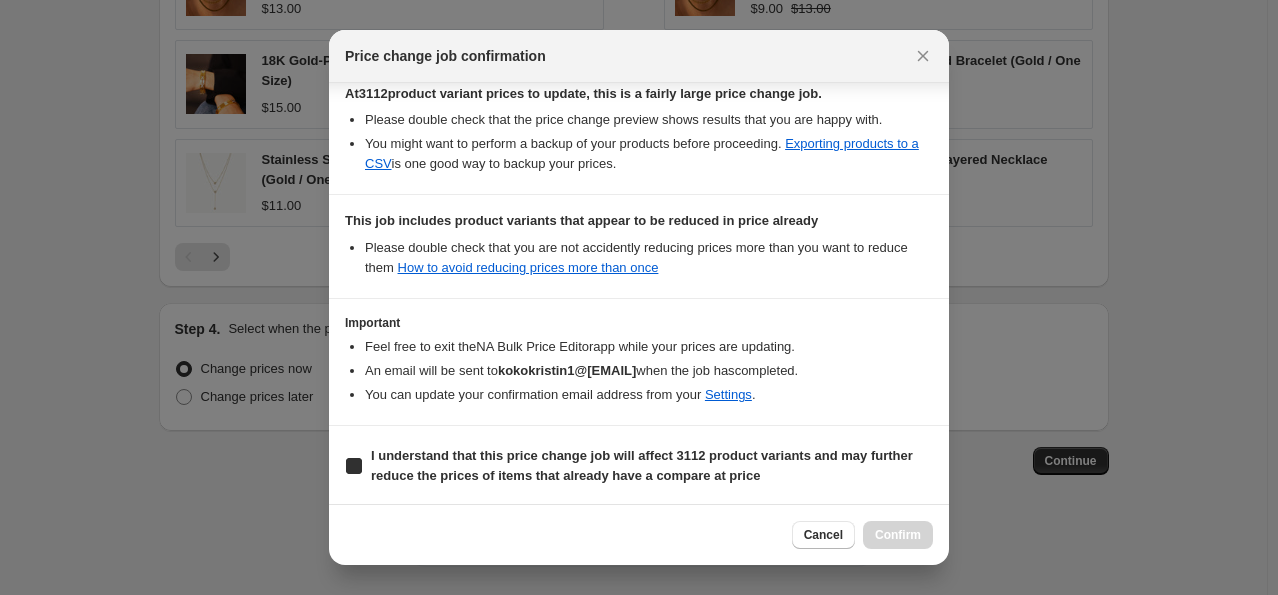 checkbox on "true" 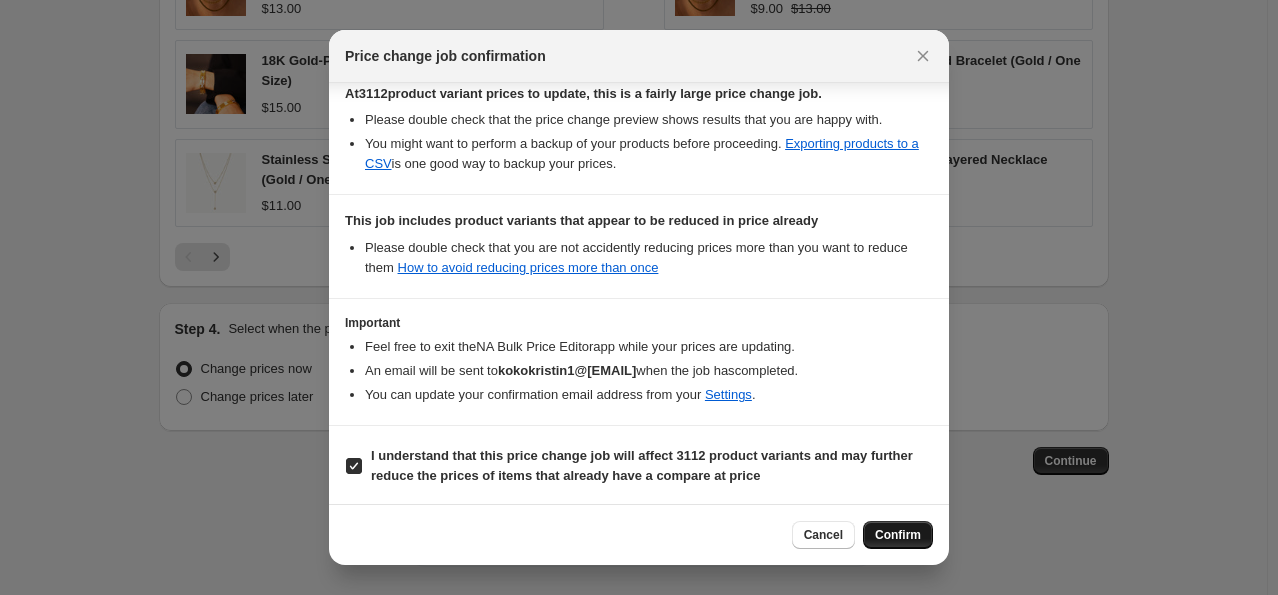 click on "Confirm" at bounding box center [898, 535] 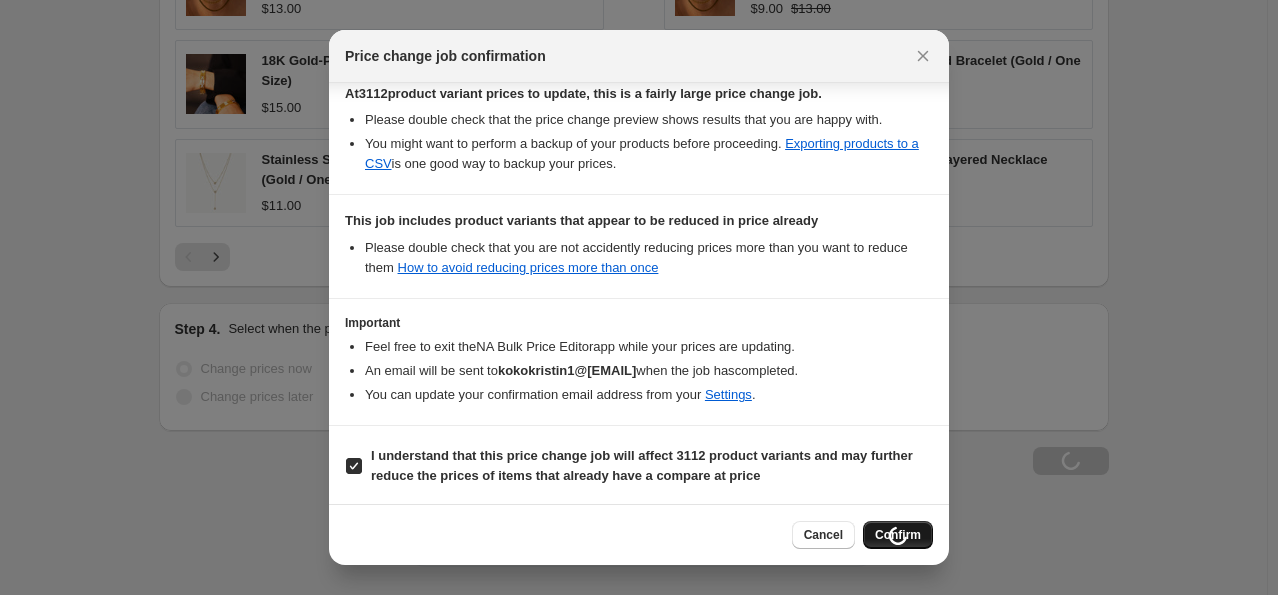 scroll, scrollTop: 1502, scrollLeft: 0, axis: vertical 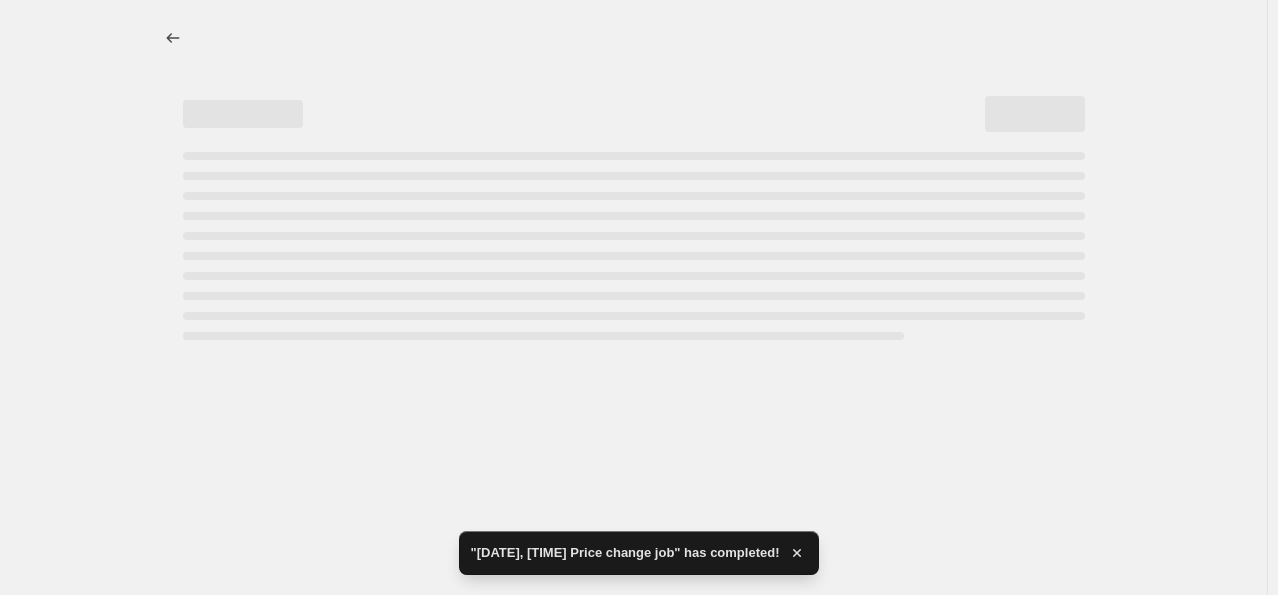 select on "percentage" 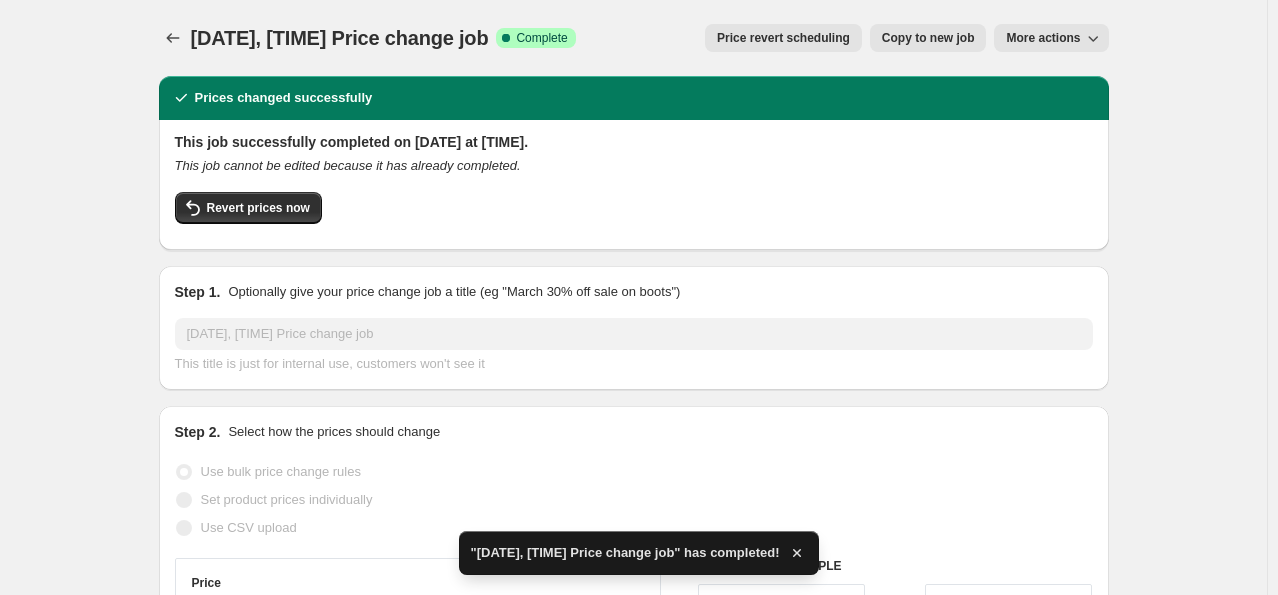click on "Prices changed successfully" at bounding box center (634, 98) 